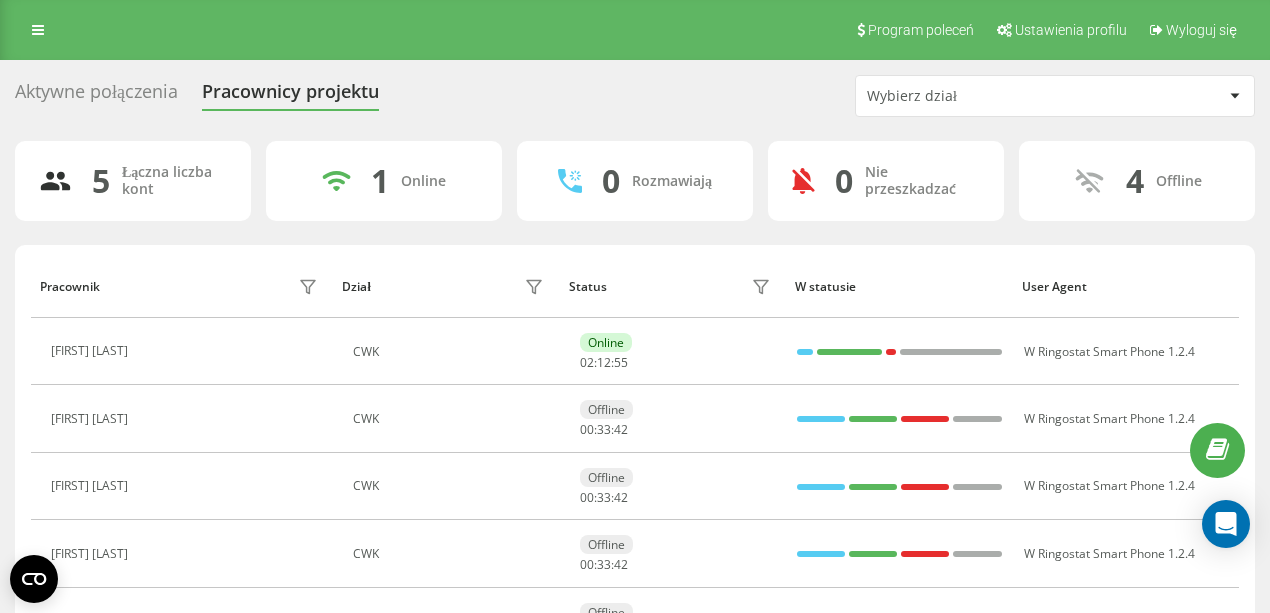 scroll, scrollTop: 0, scrollLeft: 0, axis: both 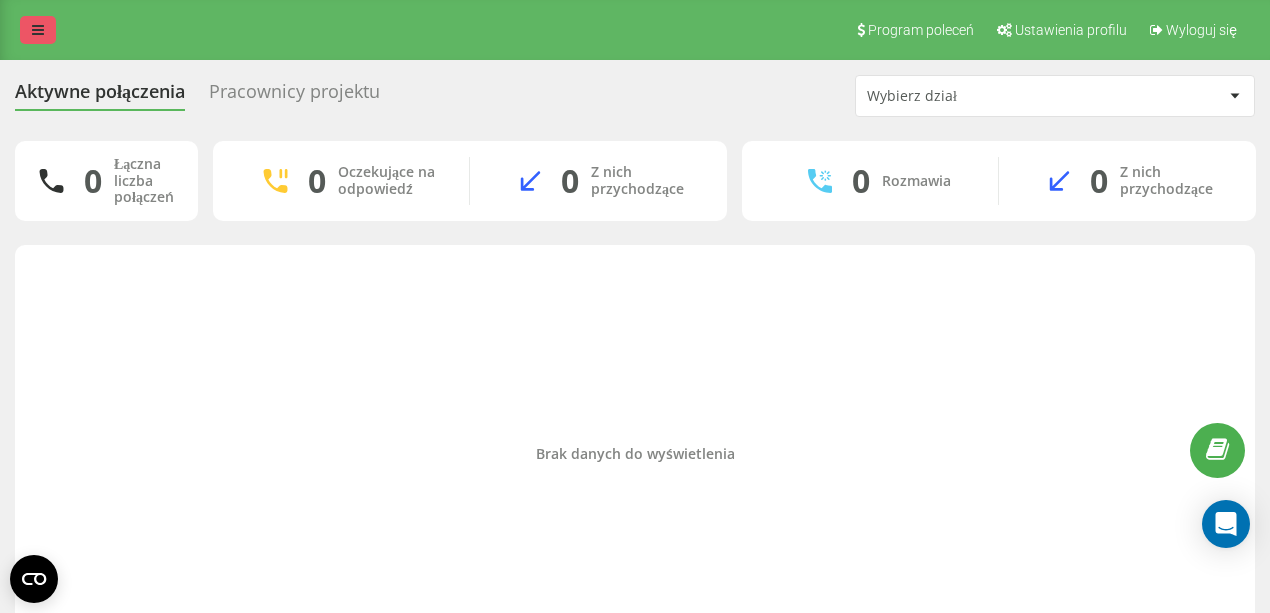 click at bounding box center [38, 30] 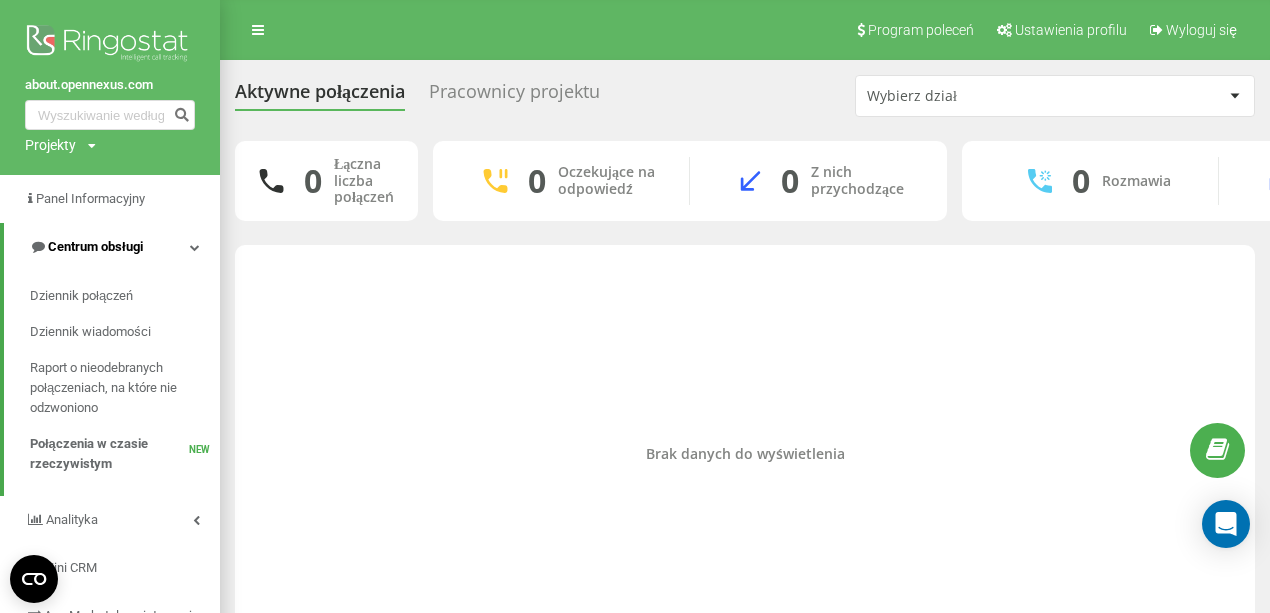 click on "Centrum obsługi" at bounding box center (112, 247) 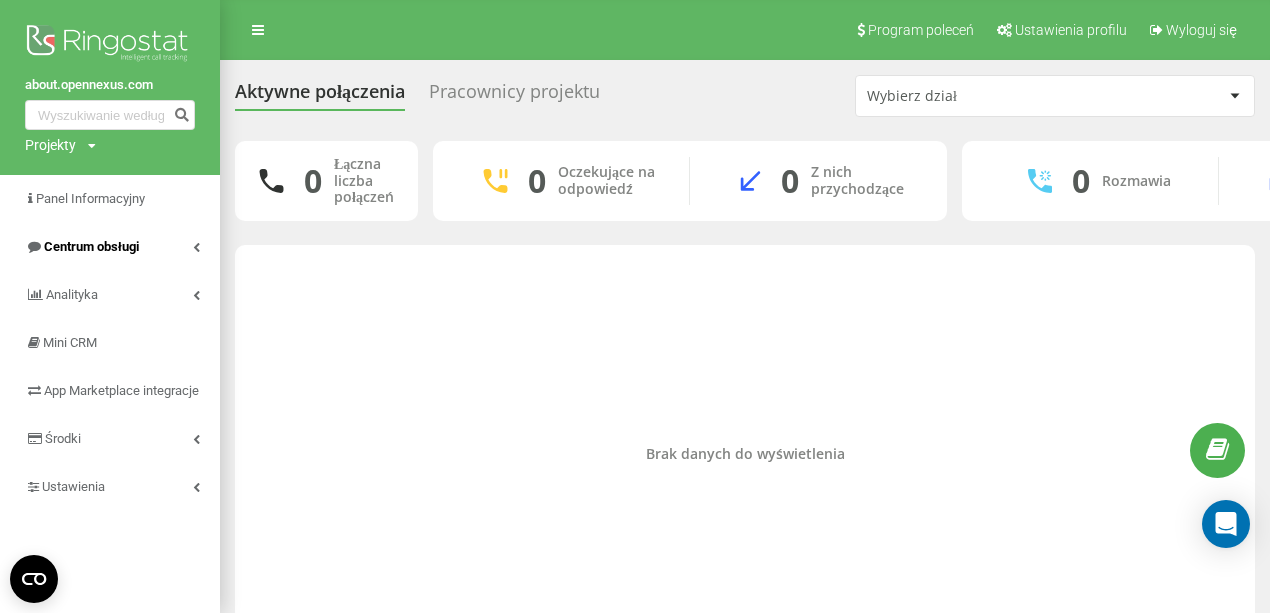 click on "Centrum obsługi" at bounding box center [110, 247] 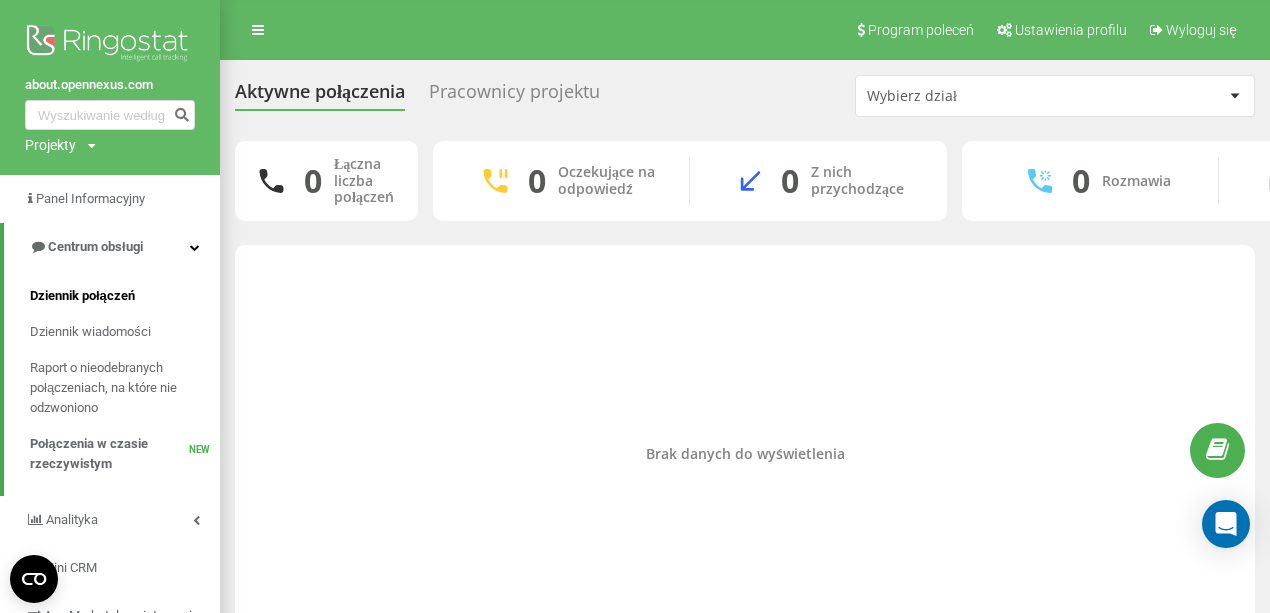 click on "Dziennik połączeń" at bounding box center (125, 296) 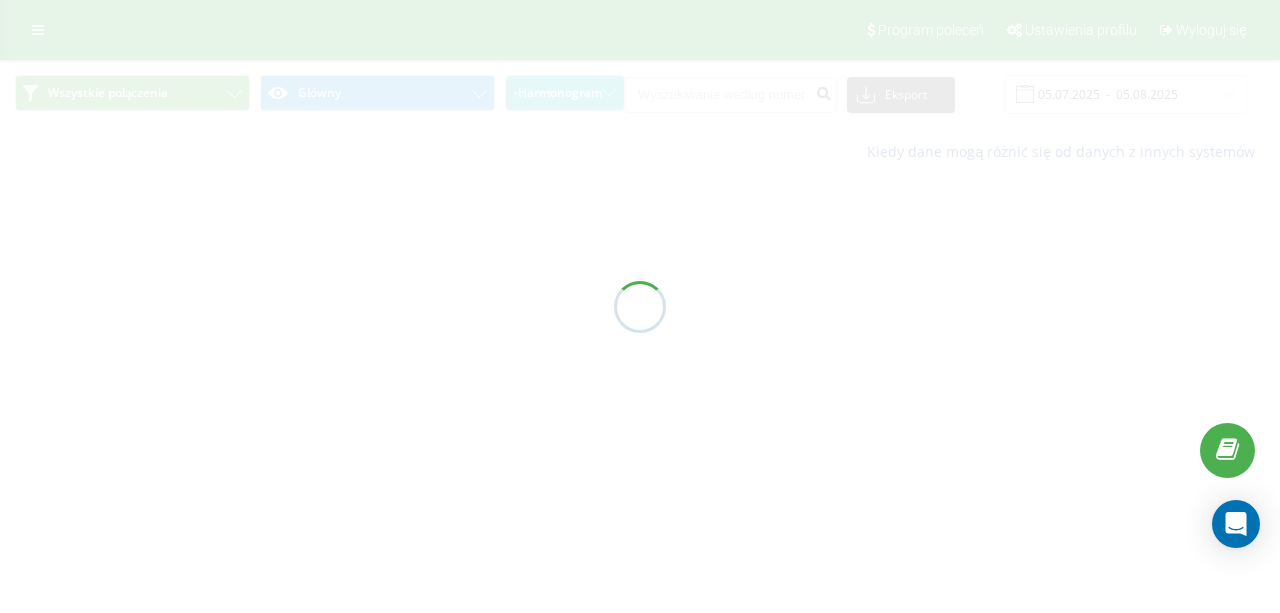scroll, scrollTop: 0, scrollLeft: 0, axis: both 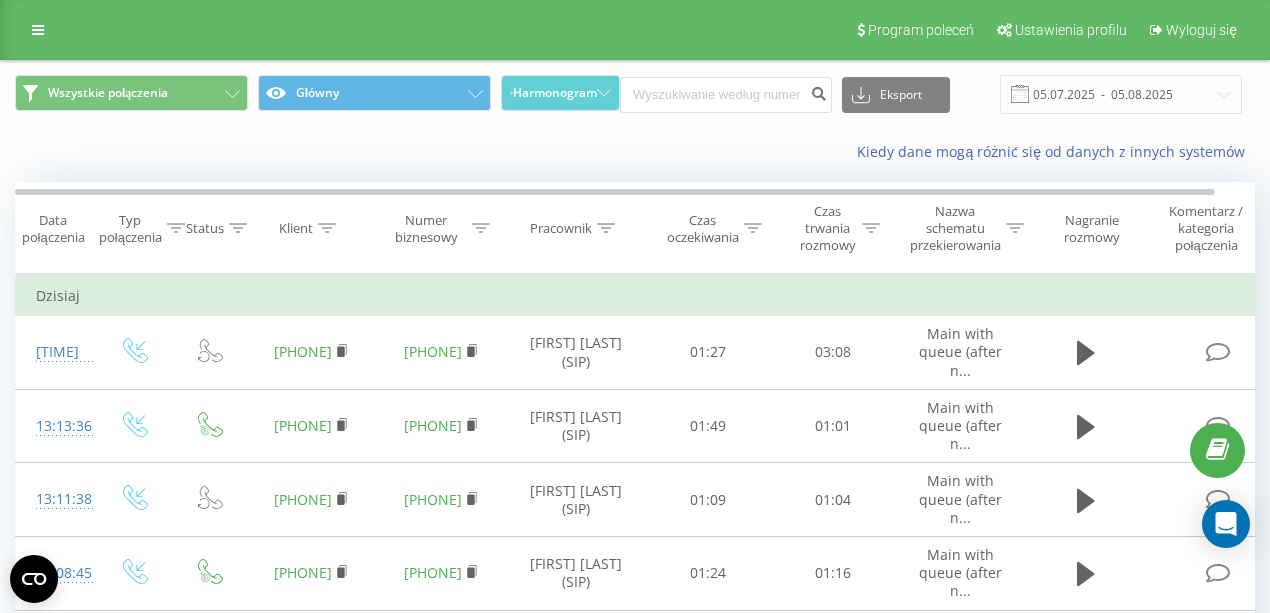 click on "Kiedy dane mogą różnić się od danych z innych systemów" at bounding box center (635, 152) 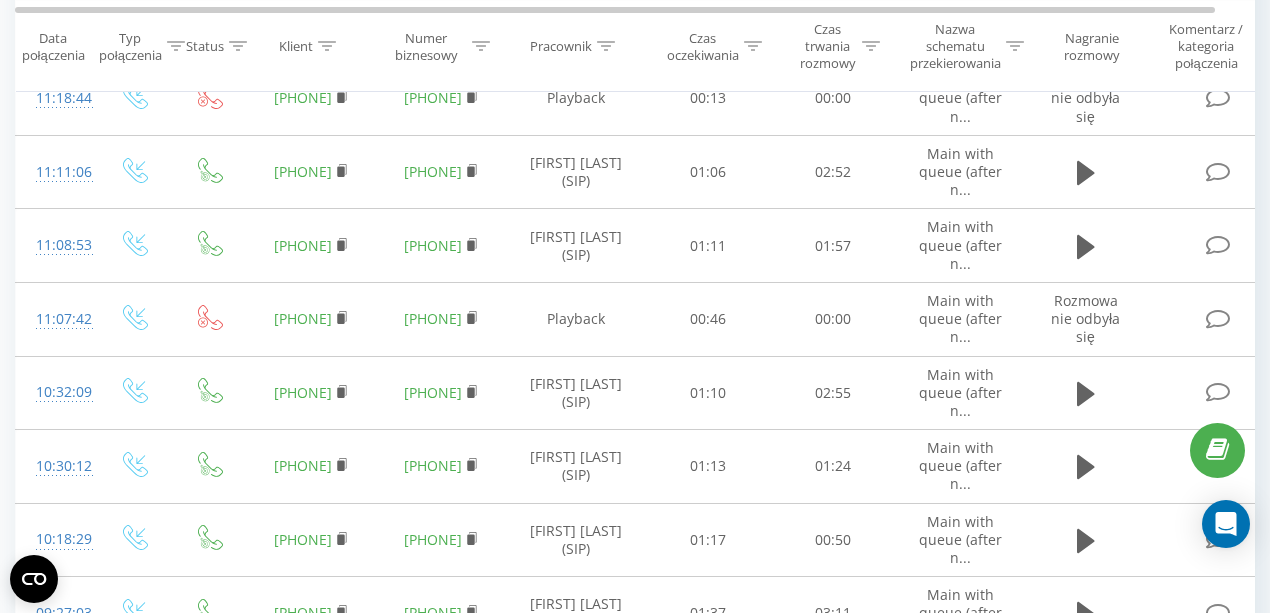 scroll, scrollTop: 1608, scrollLeft: 0, axis: vertical 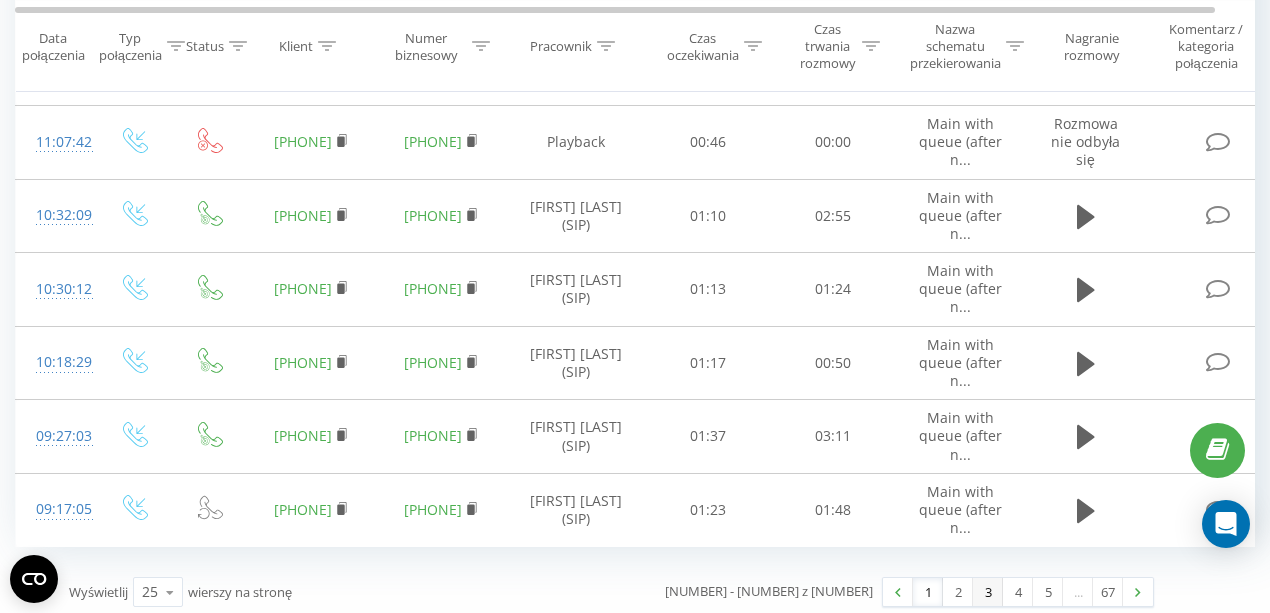 click on "3" at bounding box center [988, 592] 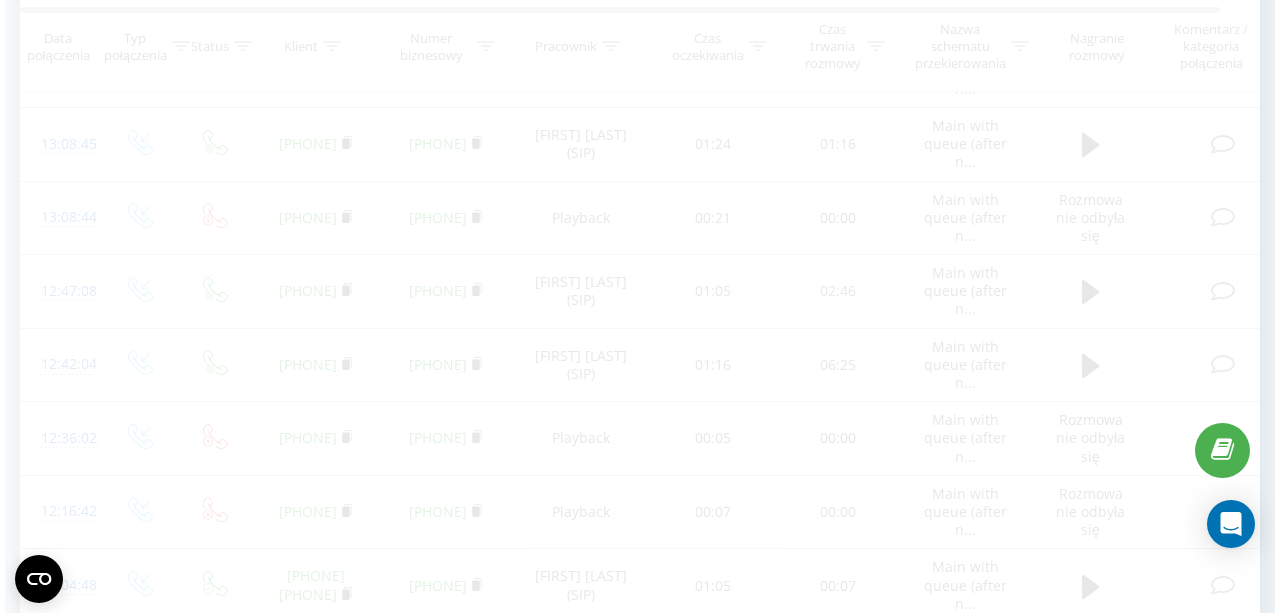 scroll, scrollTop: 0, scrollLeft: 0, axis: both 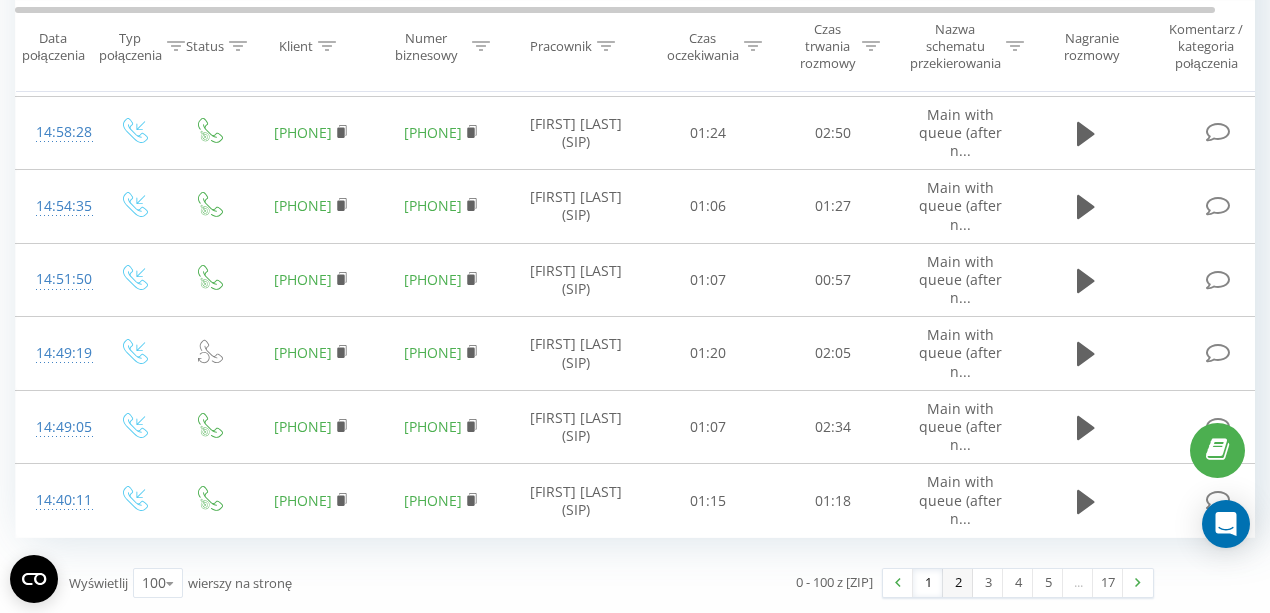 click on "2" at bounding box center (958, 583) 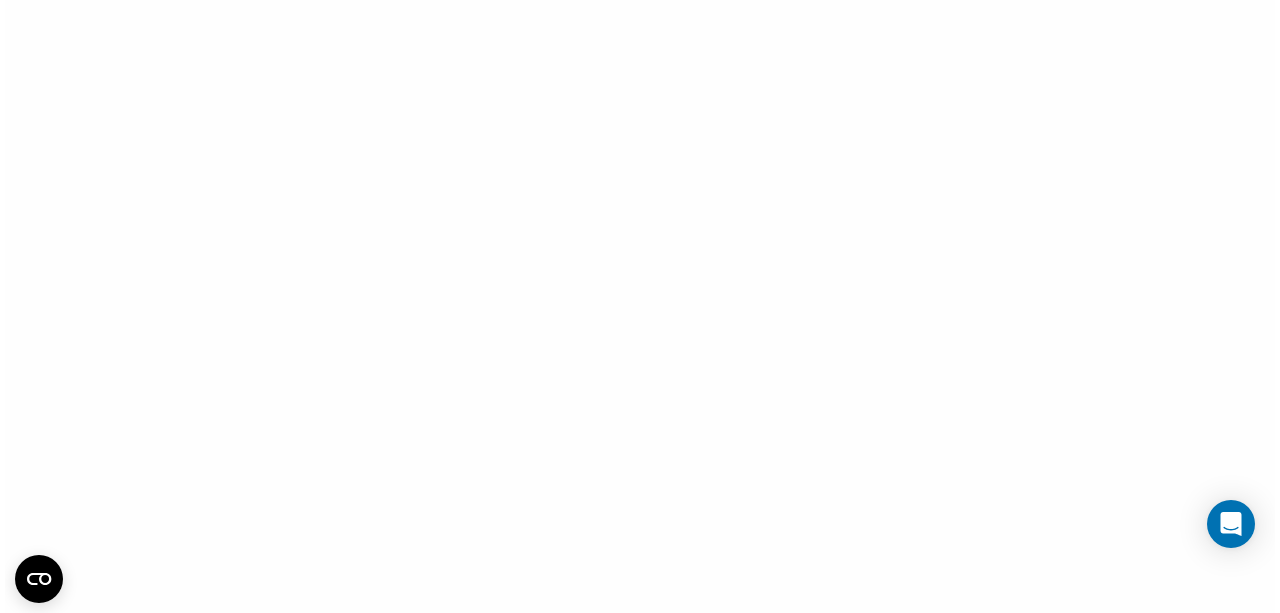 scroll, scrollTop: 0, scrollLeft: 0, axis: both 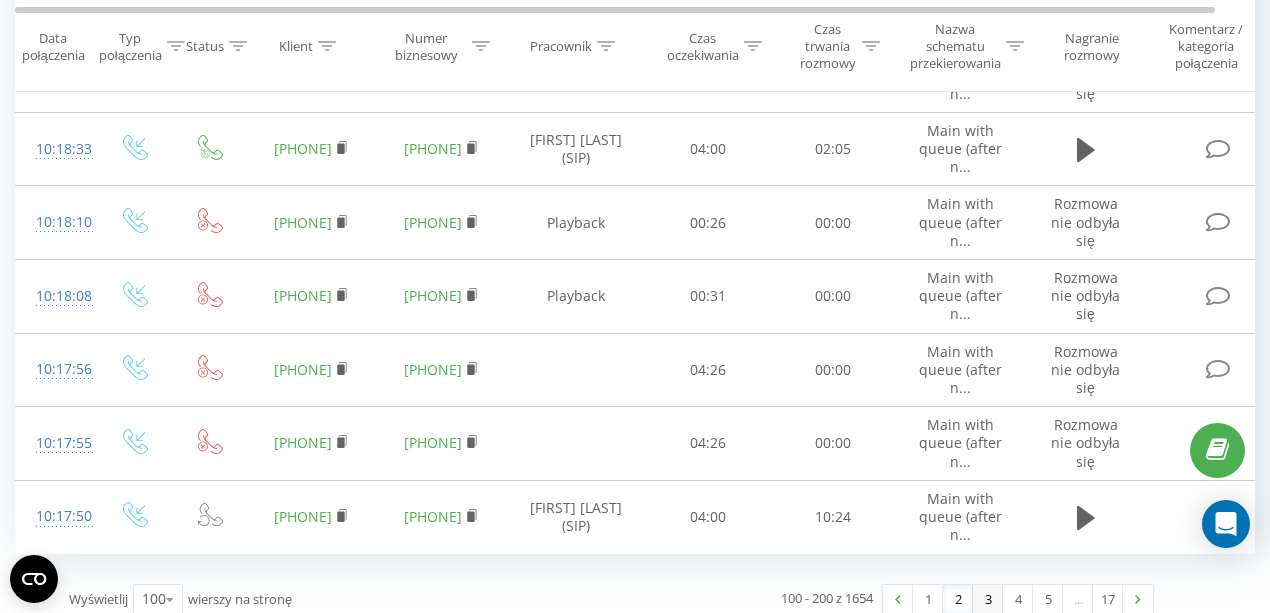 click on "3" at bounding box center (988, 599) 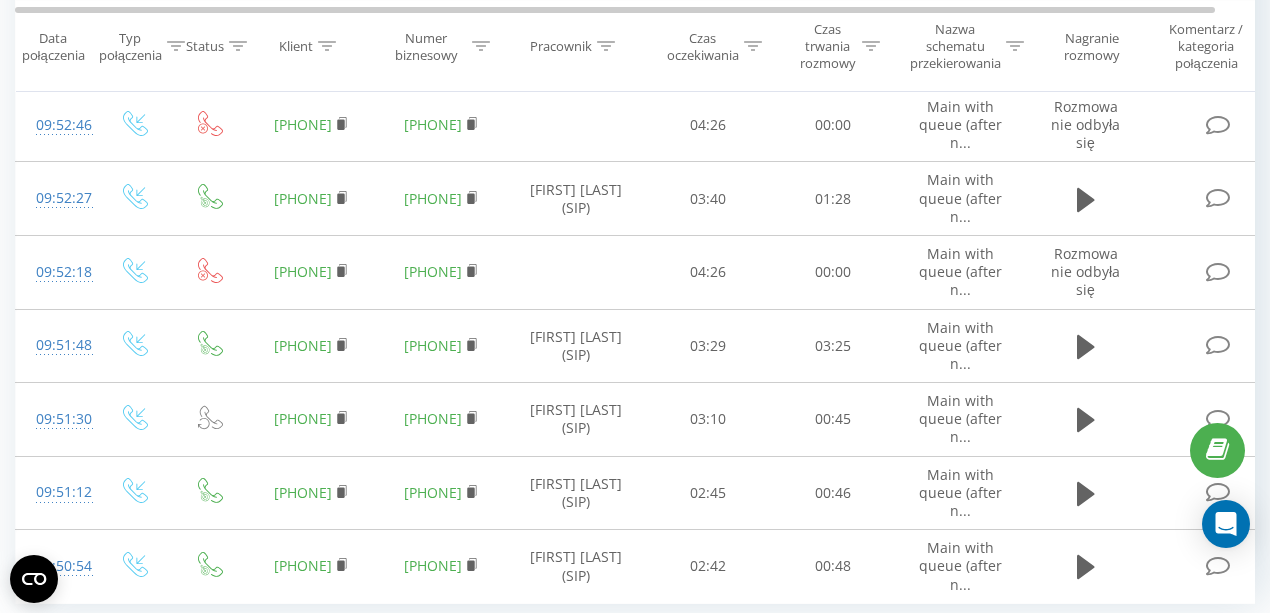 scroll, scrollTop: 7103, scrollLeft: 0, axis: vertical 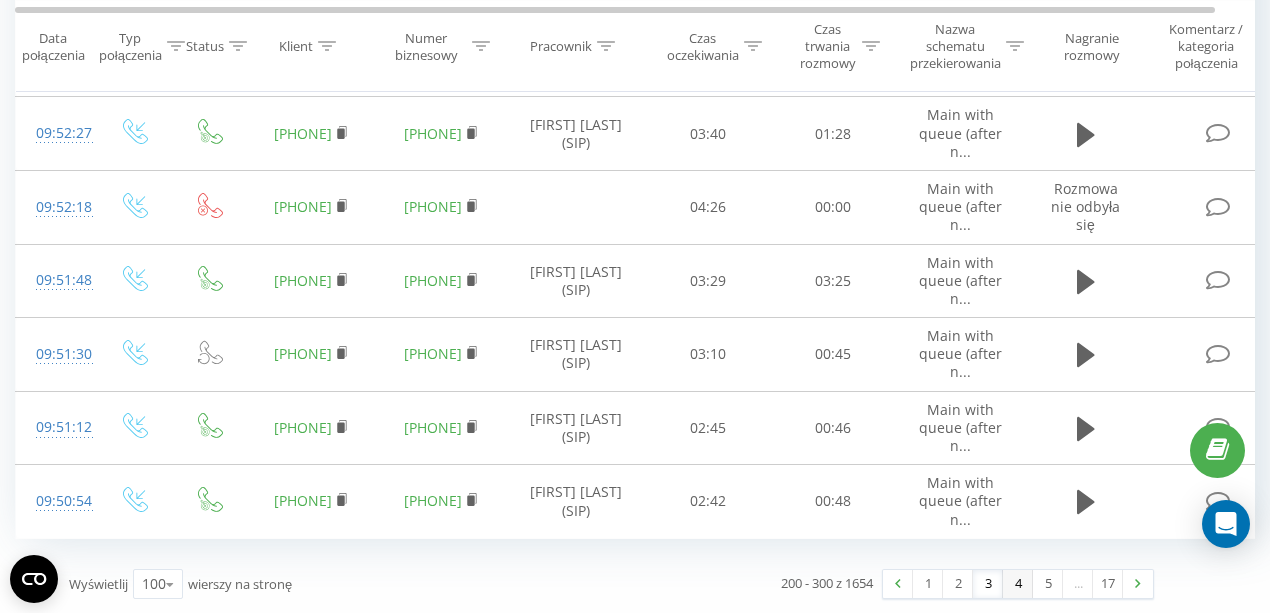 click on "4" at bounding box center [1018, 584] 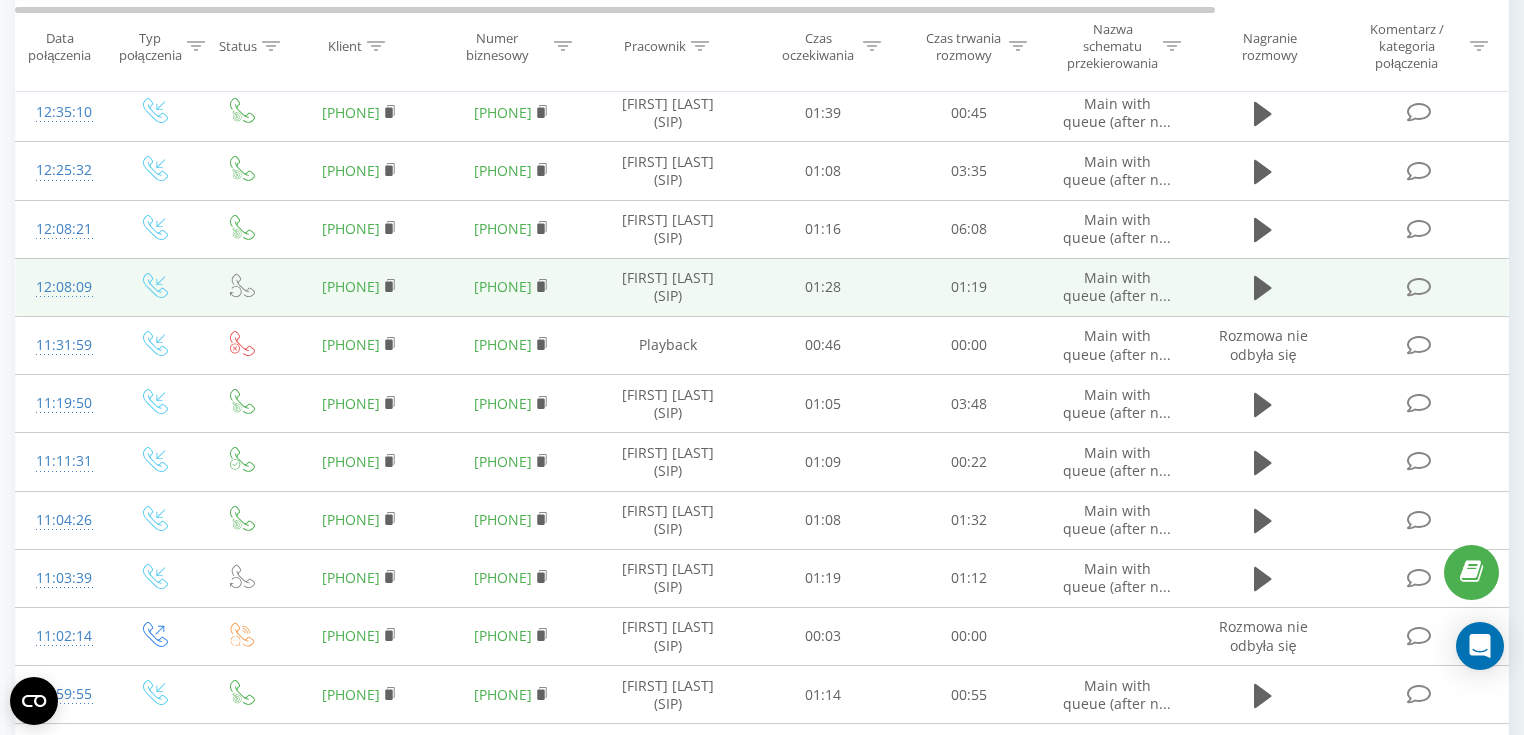 scroll, scrollTop: 4372, scrollLeft: 0, axis: vertical 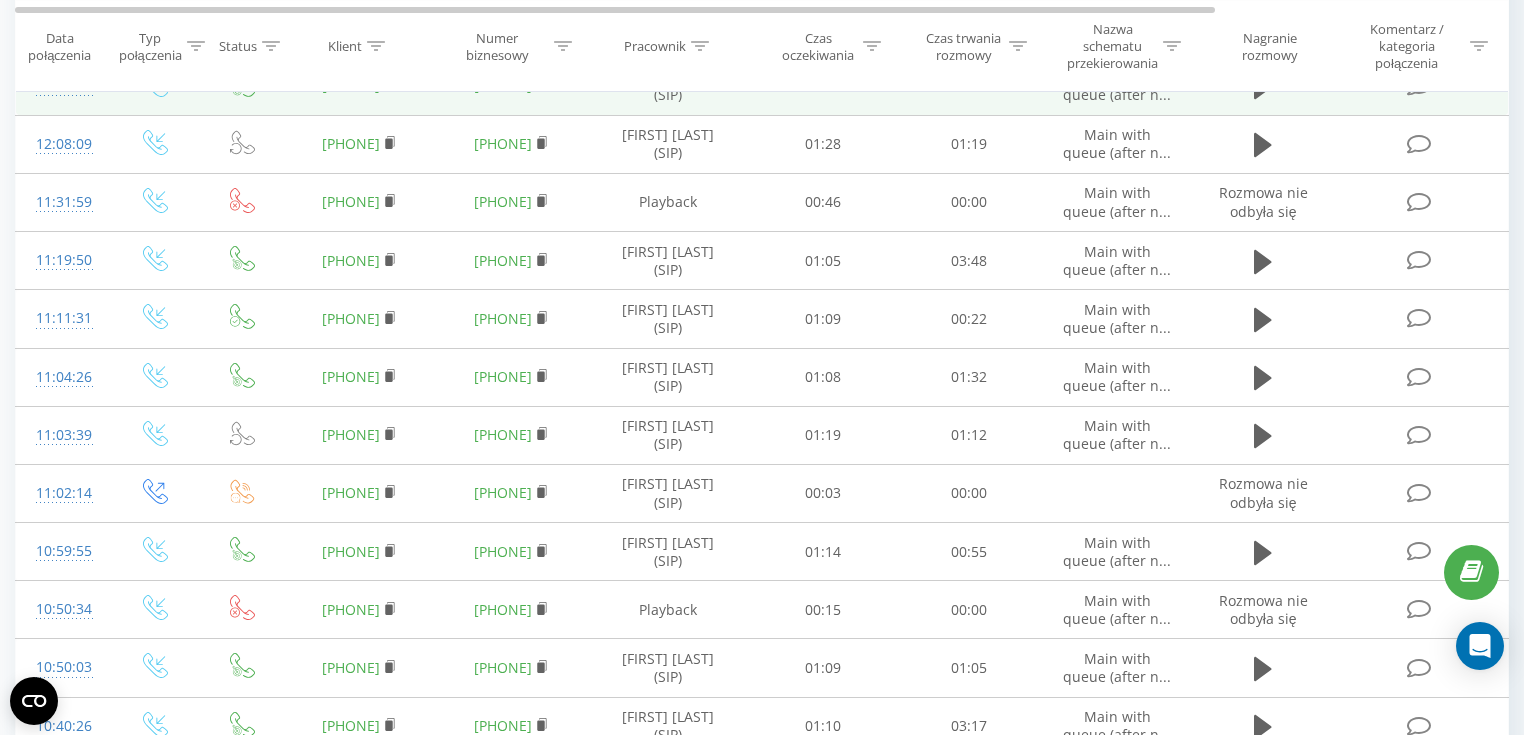 click at bounding box center (1263, 86) 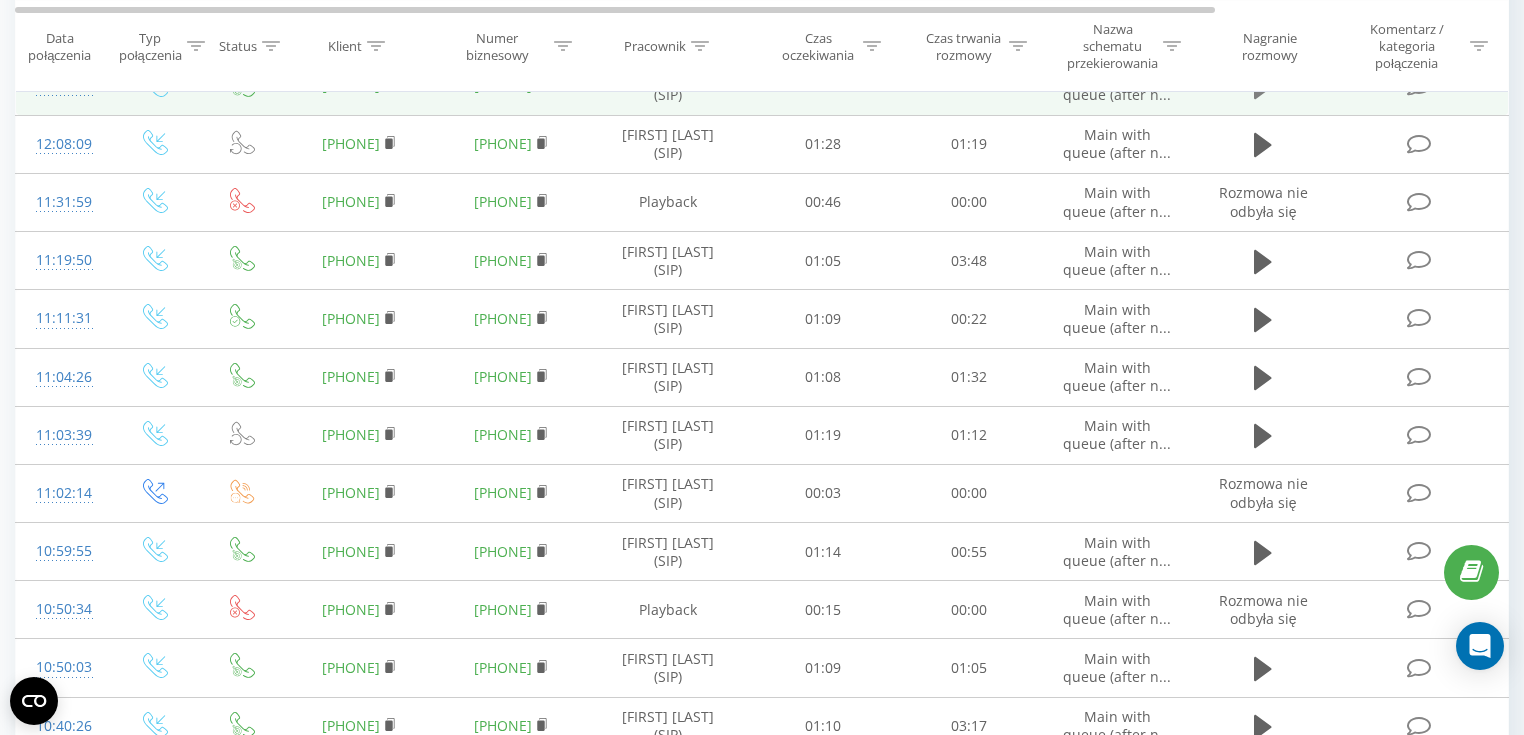 click at bounding box center [1263, 87] 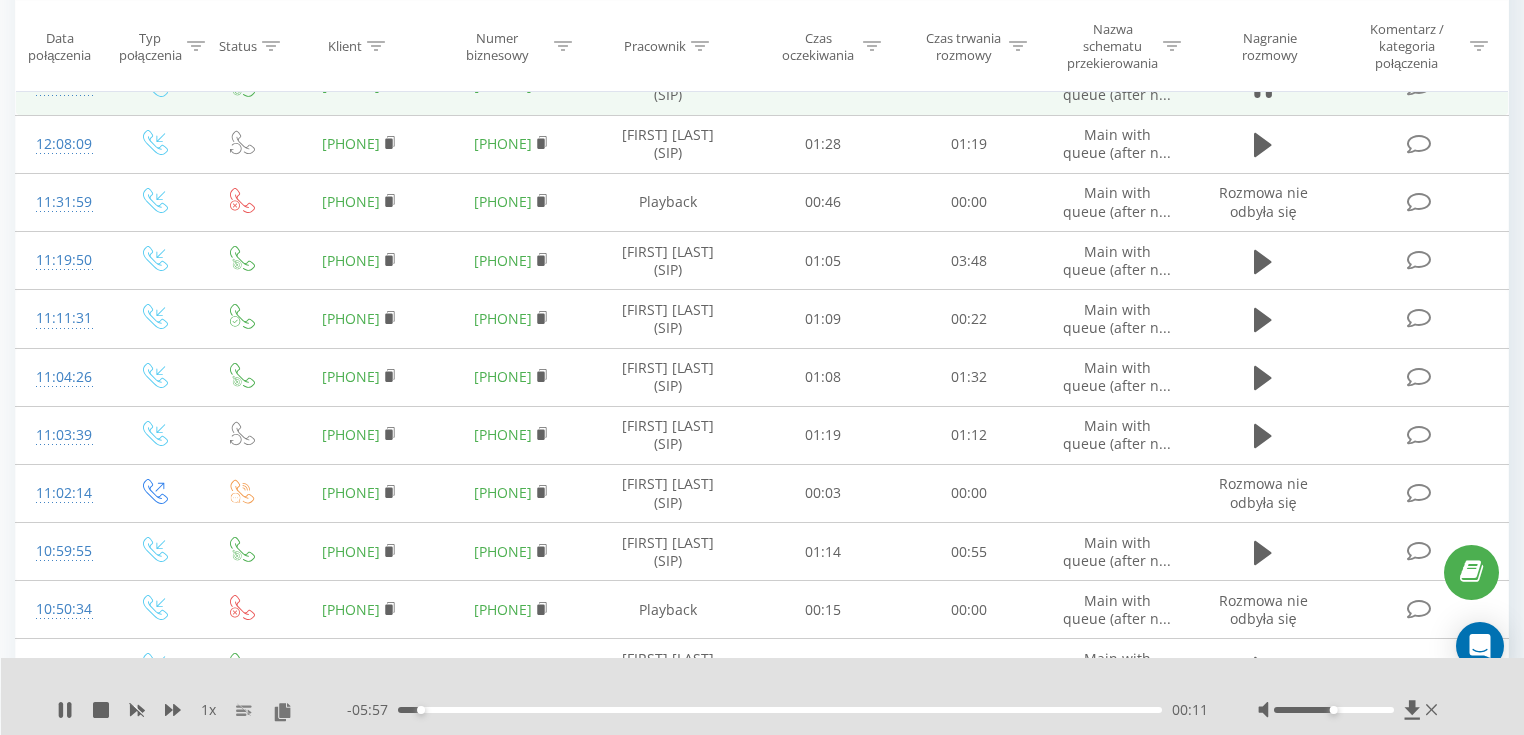 click on "1 x  - 05:57 00:11   00:11" at bounding box center [763, 696] 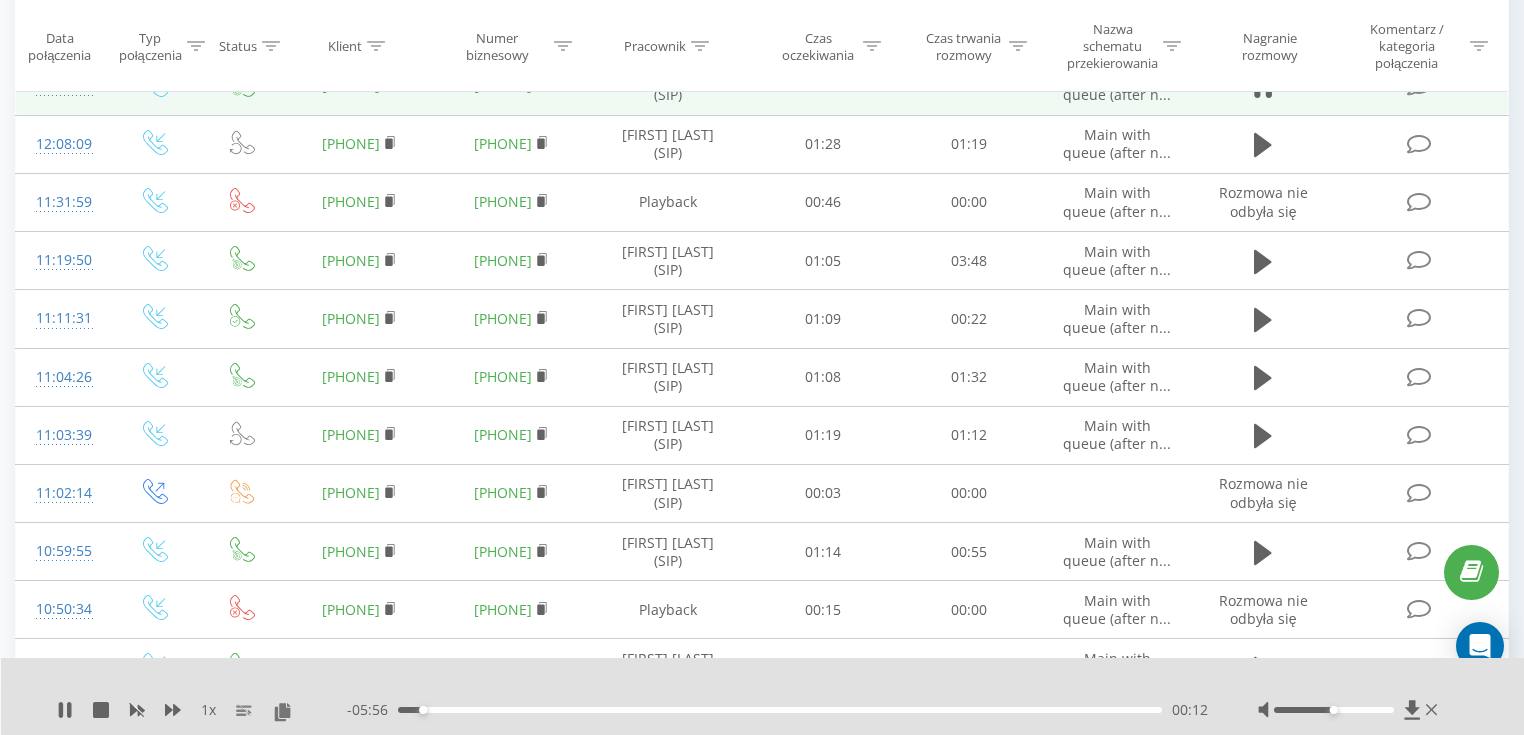 drag, startPoint x: 1354, startPoint y: 726, endPoint x: 1375, endPoint y: 720, distance: 21.84033 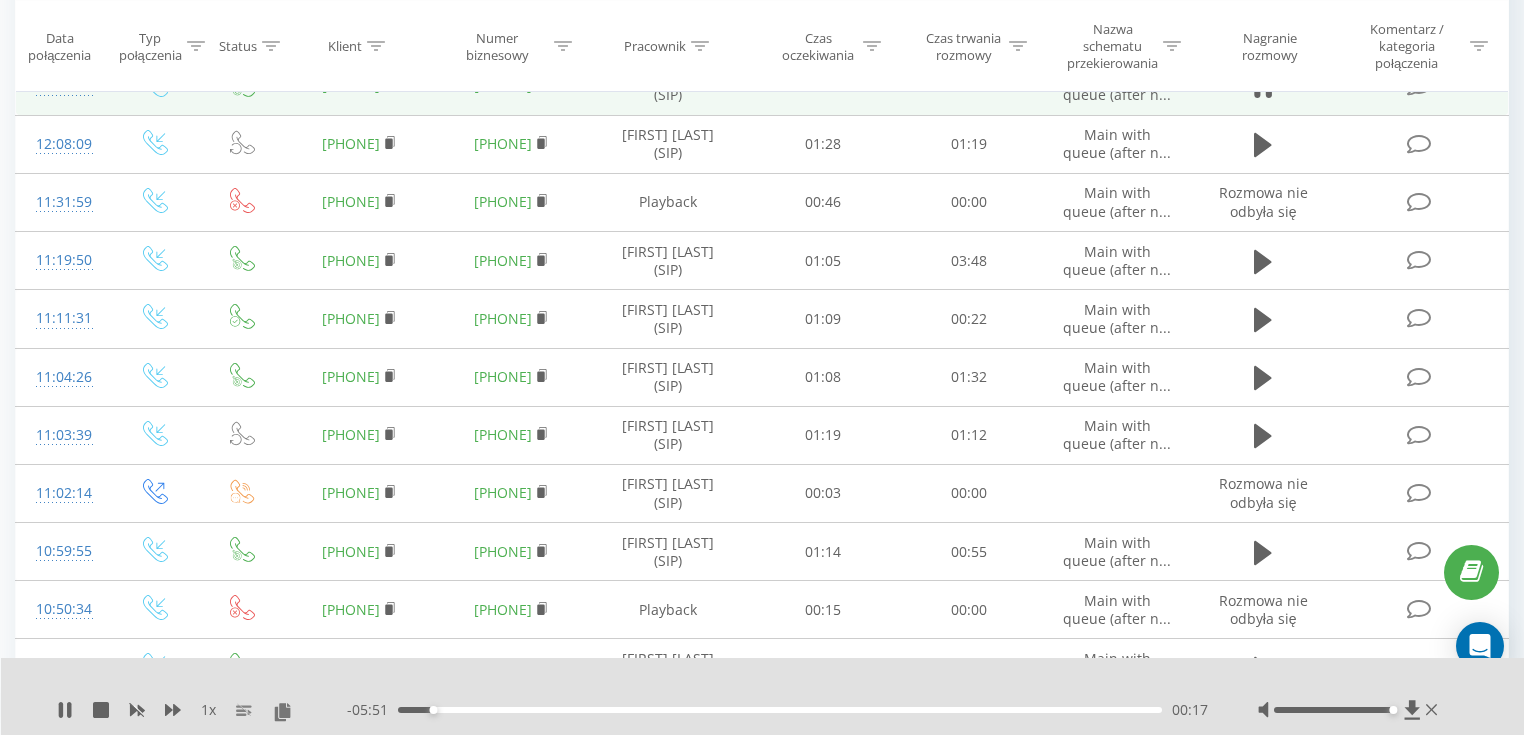drag, startPoint x: 1338, startPoint y: 712, endPoint x: 1392, endPoint y: 712, distance: 54 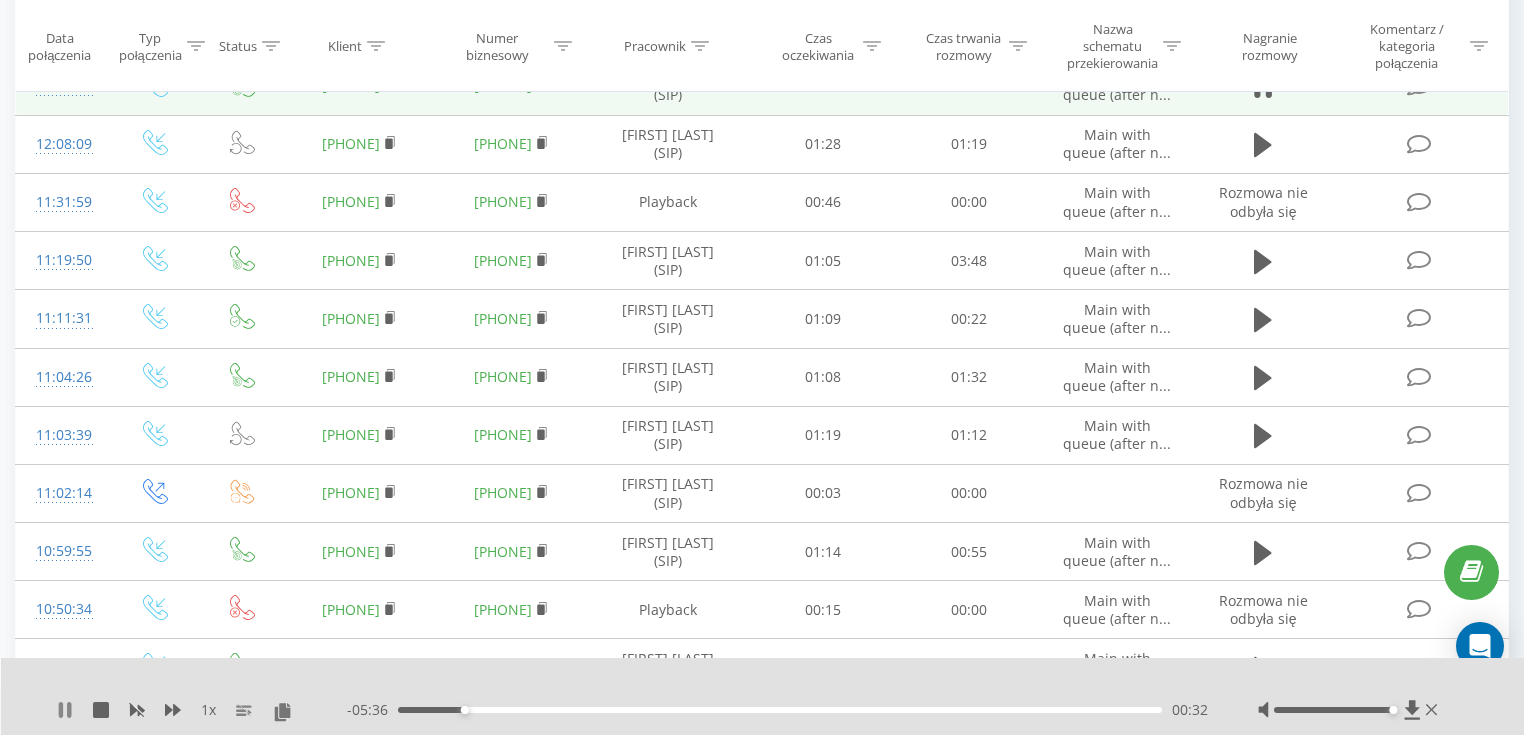 click 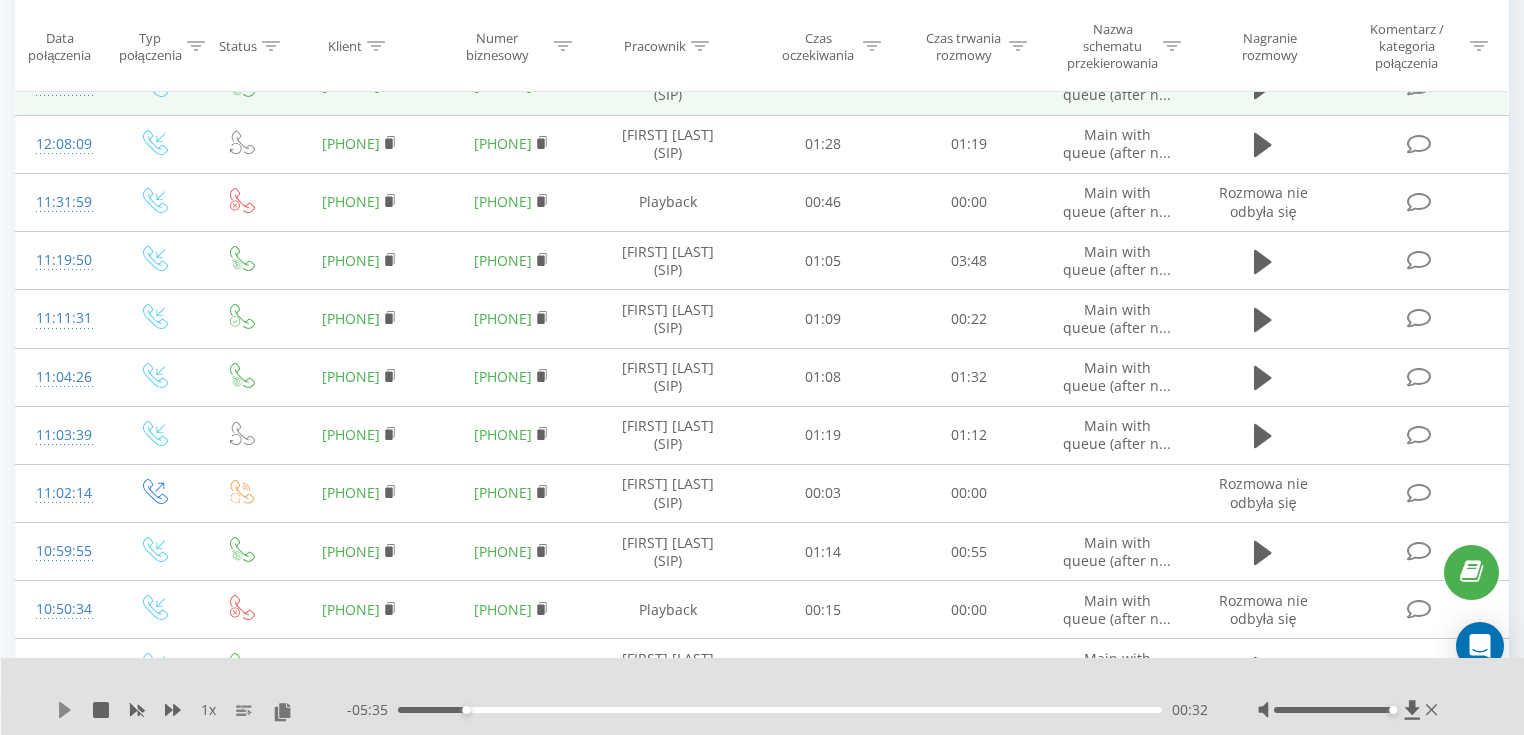 click 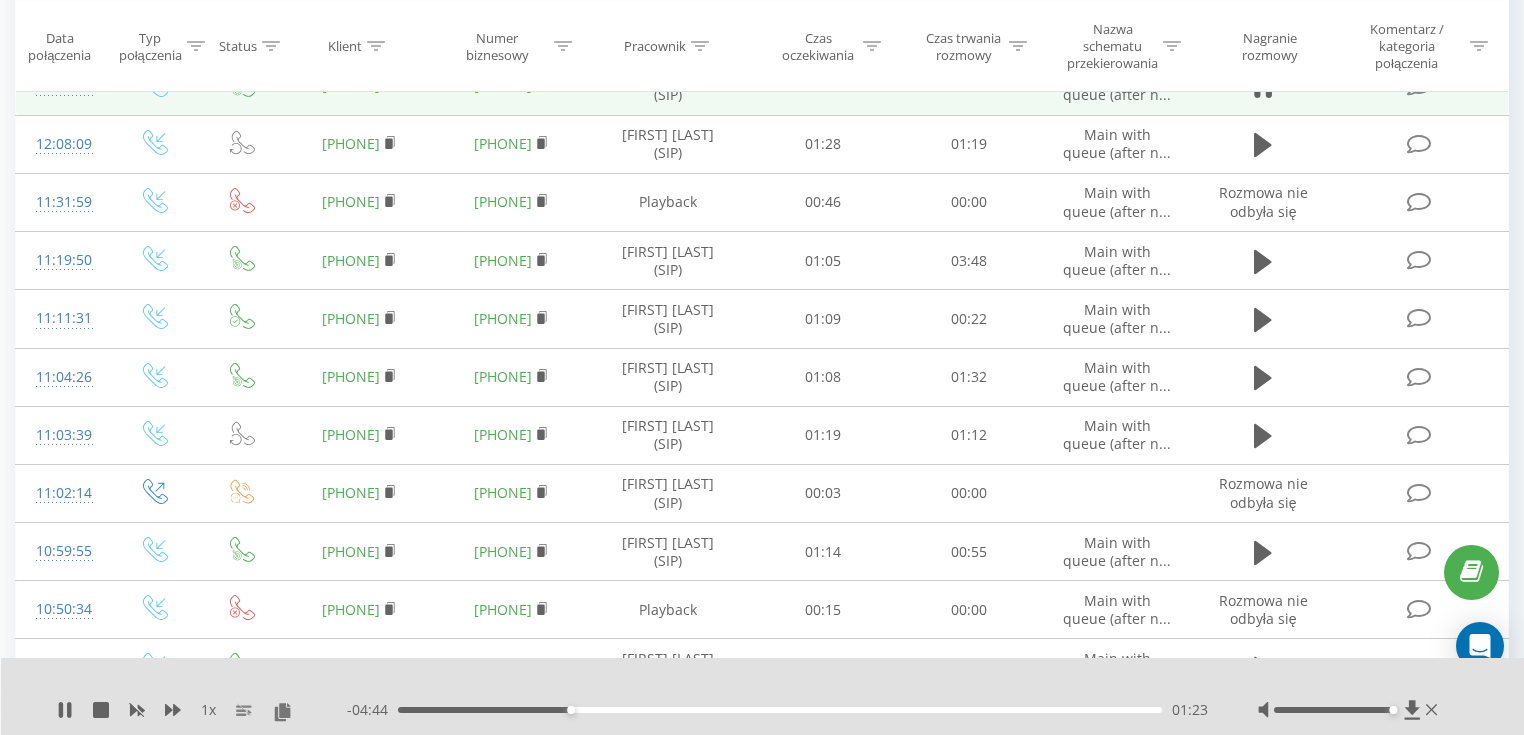 click on "- 04:44 01:23   01:23" at bounding box center (777, 710) 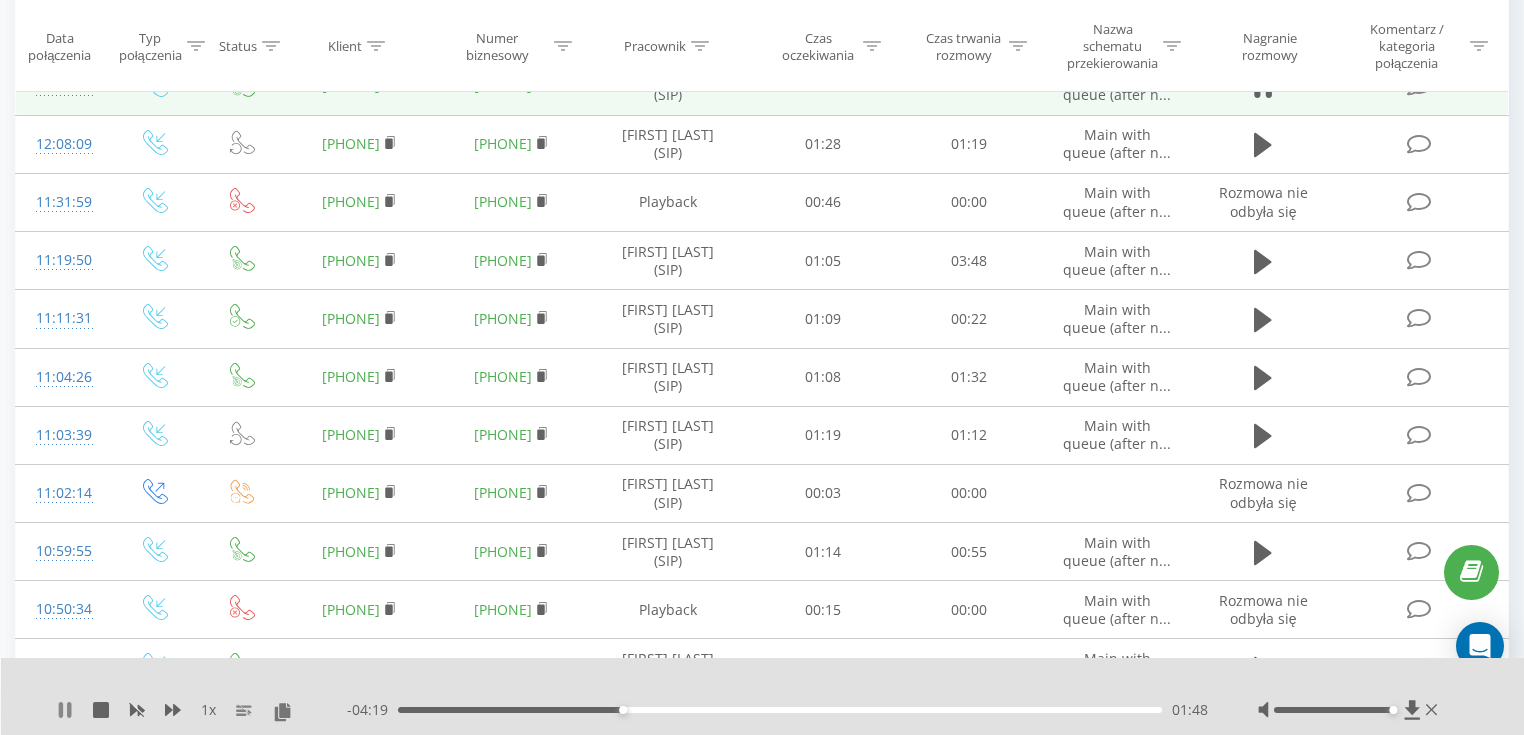 click 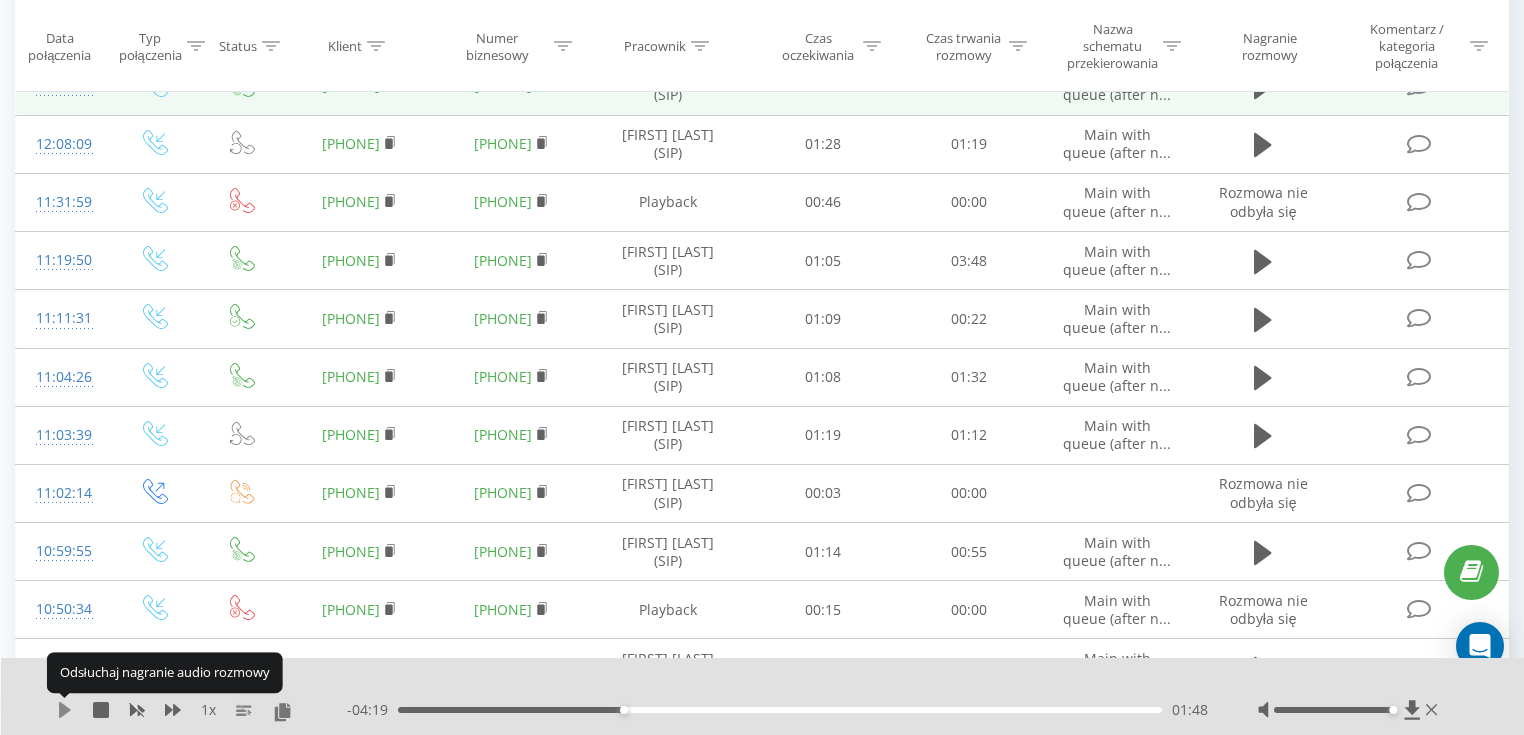 click 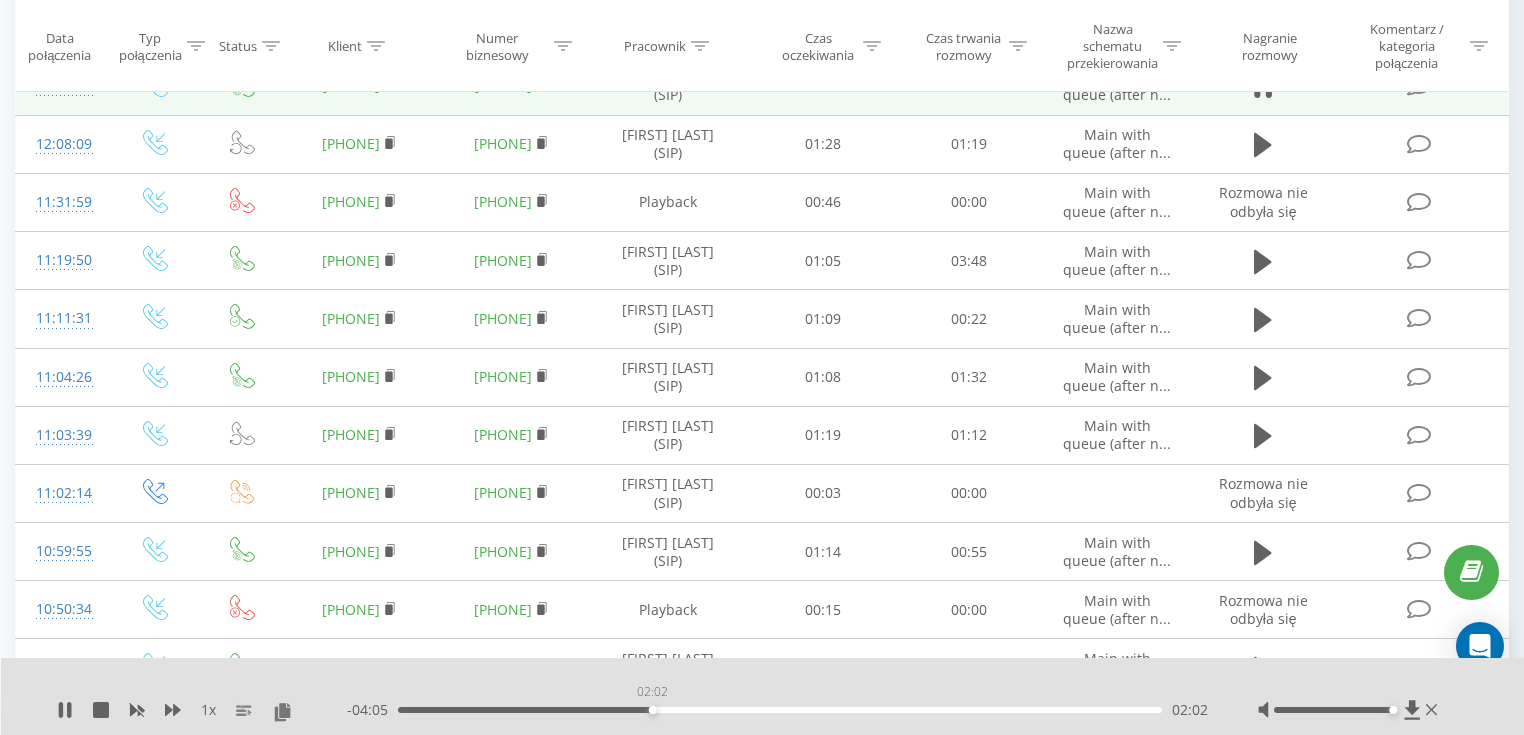 click on "02:02" at bounding box center (780, 710) 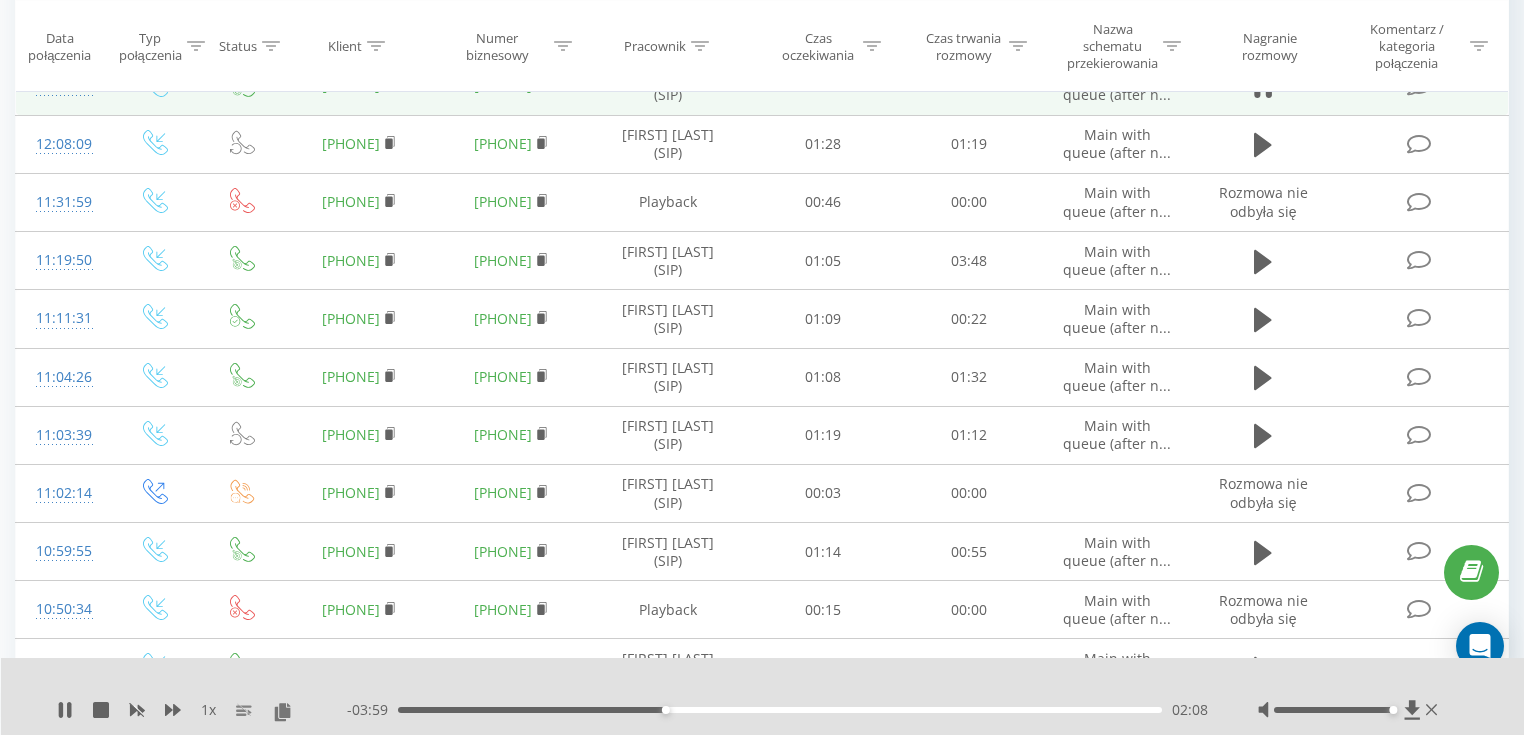 click on "1 x  - 03:59 02:08   02:08" at bounding box center (763, 696) 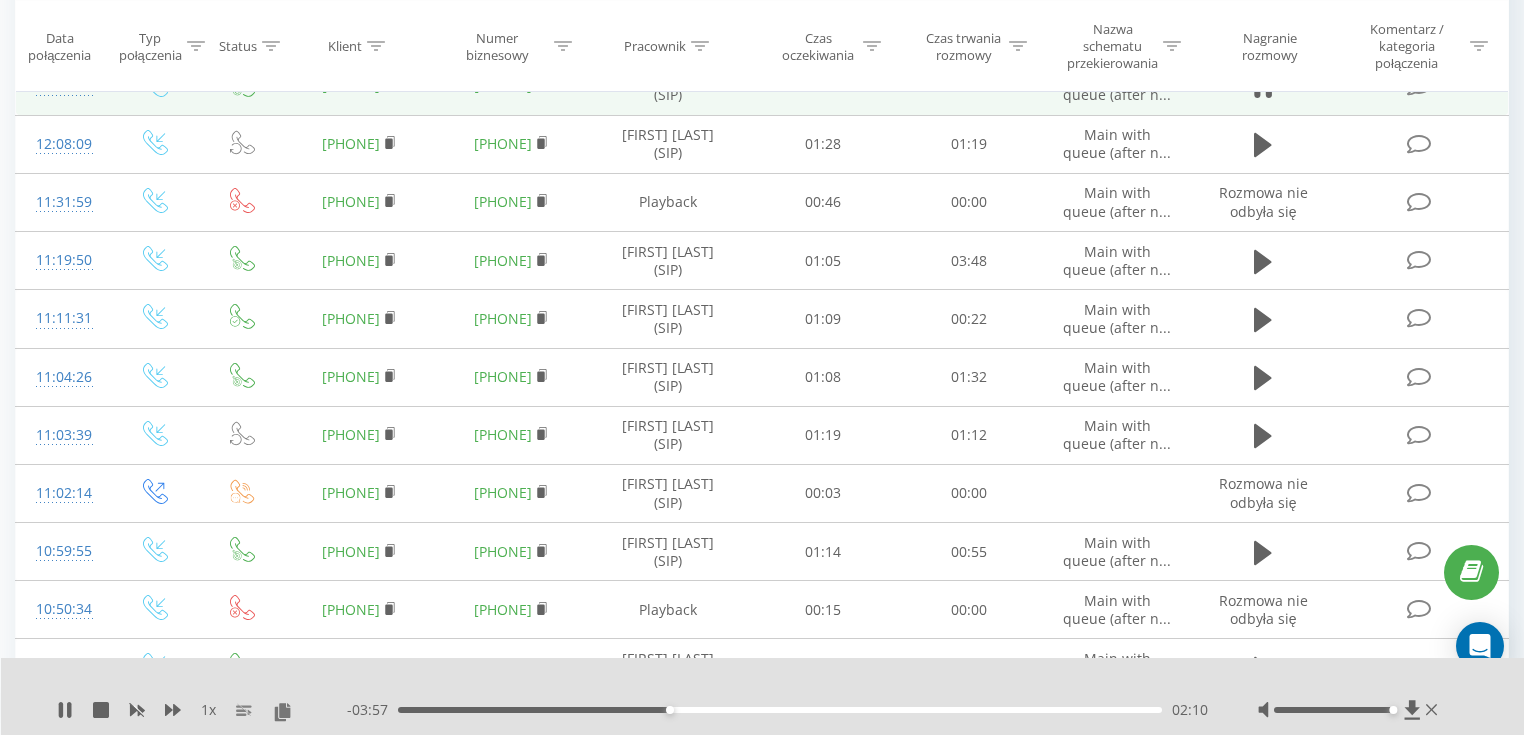 click on "02:10" at bounding box center (780, 710) 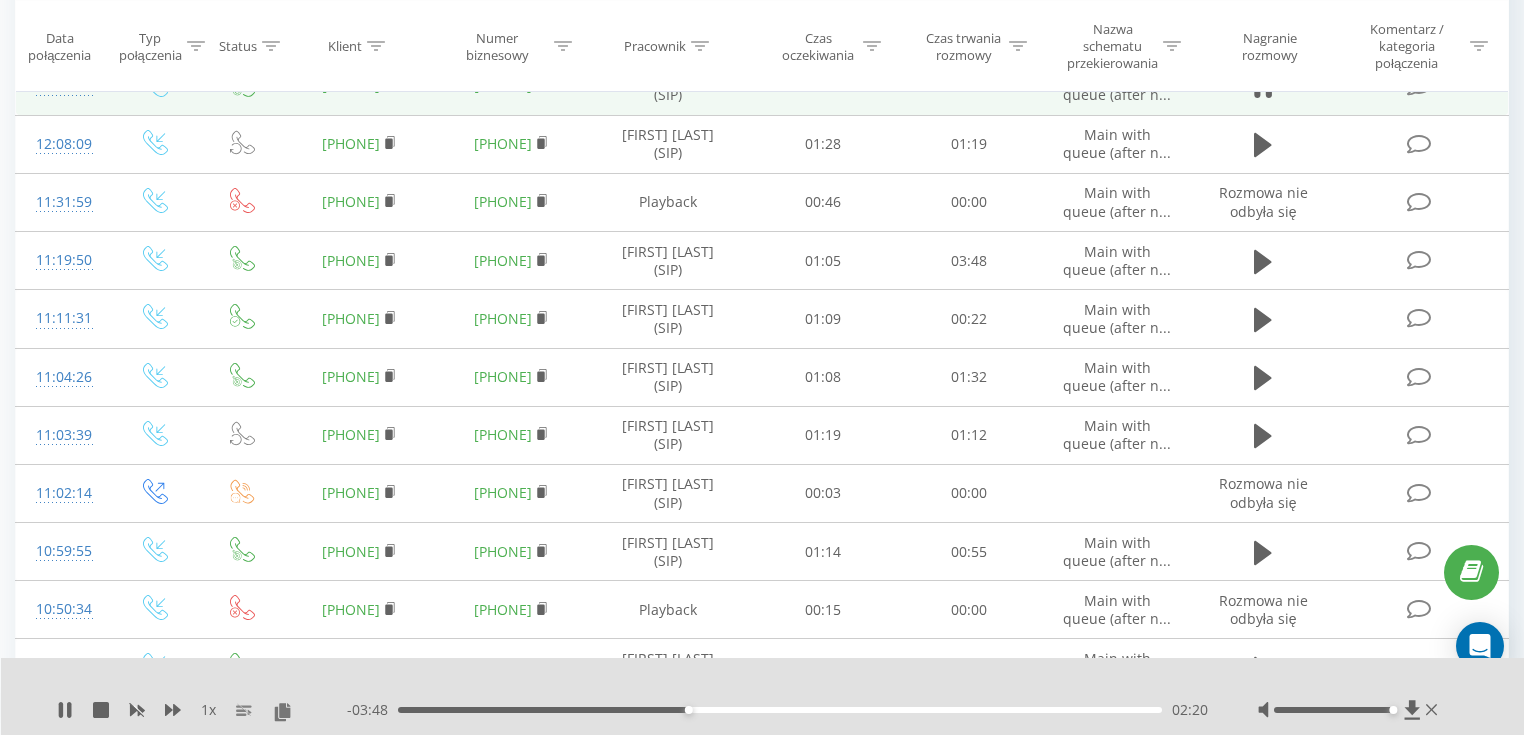 click on "02:20" at bounding box center [780, 710] 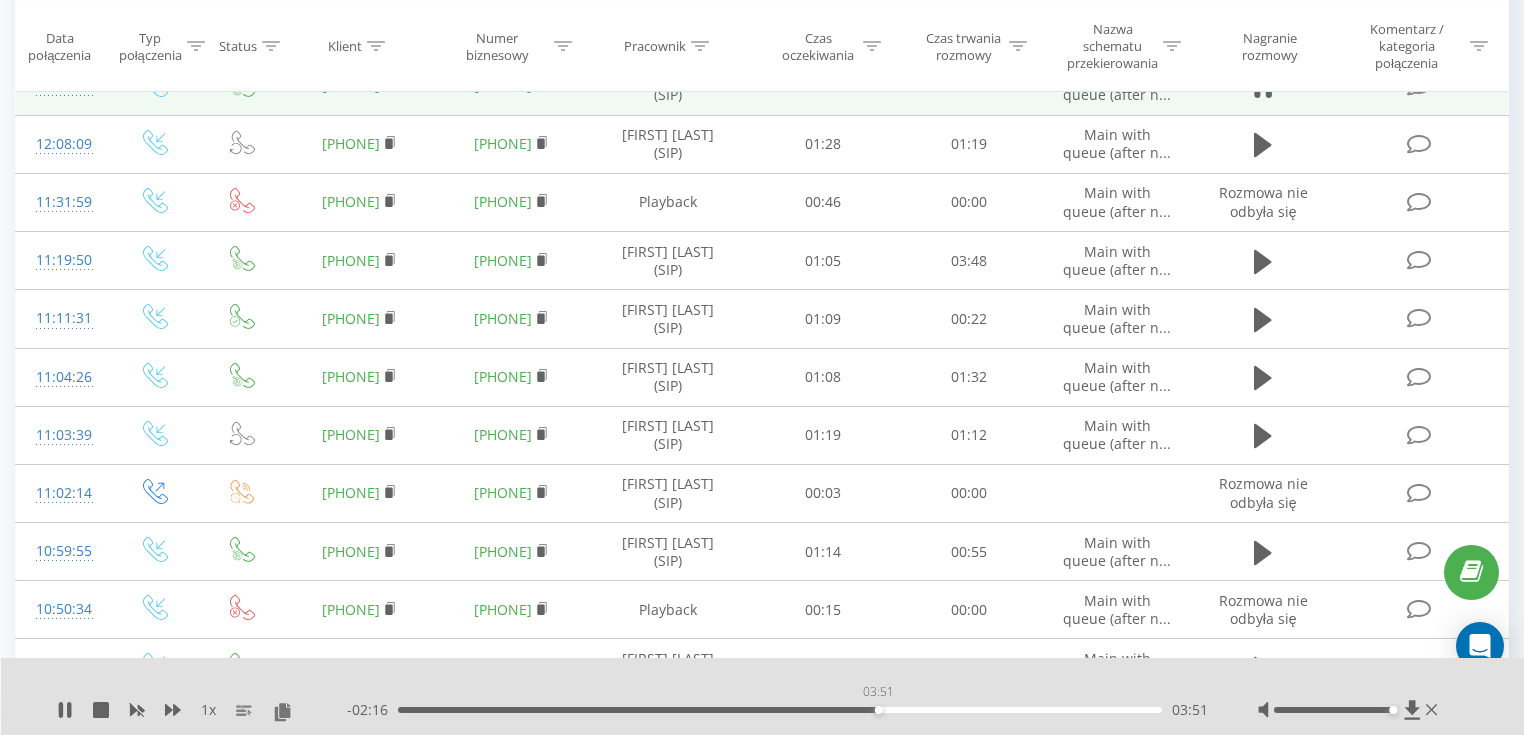 click on "03:51" at bounding box center (780, 710) 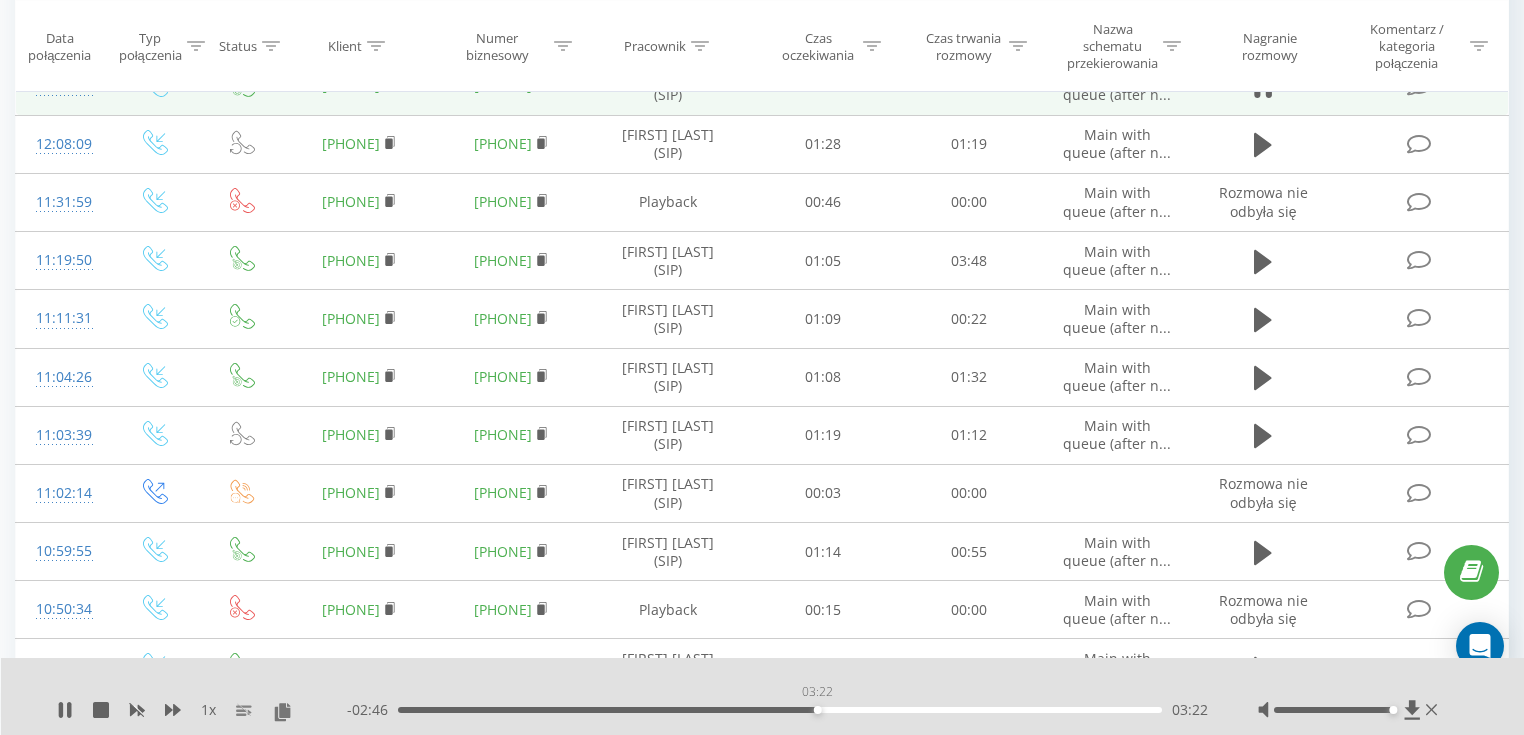 drag, startPoint x: 867, startPoint y: 708, endPoint x: 814, endPoint y: 707, distance: 53.009434 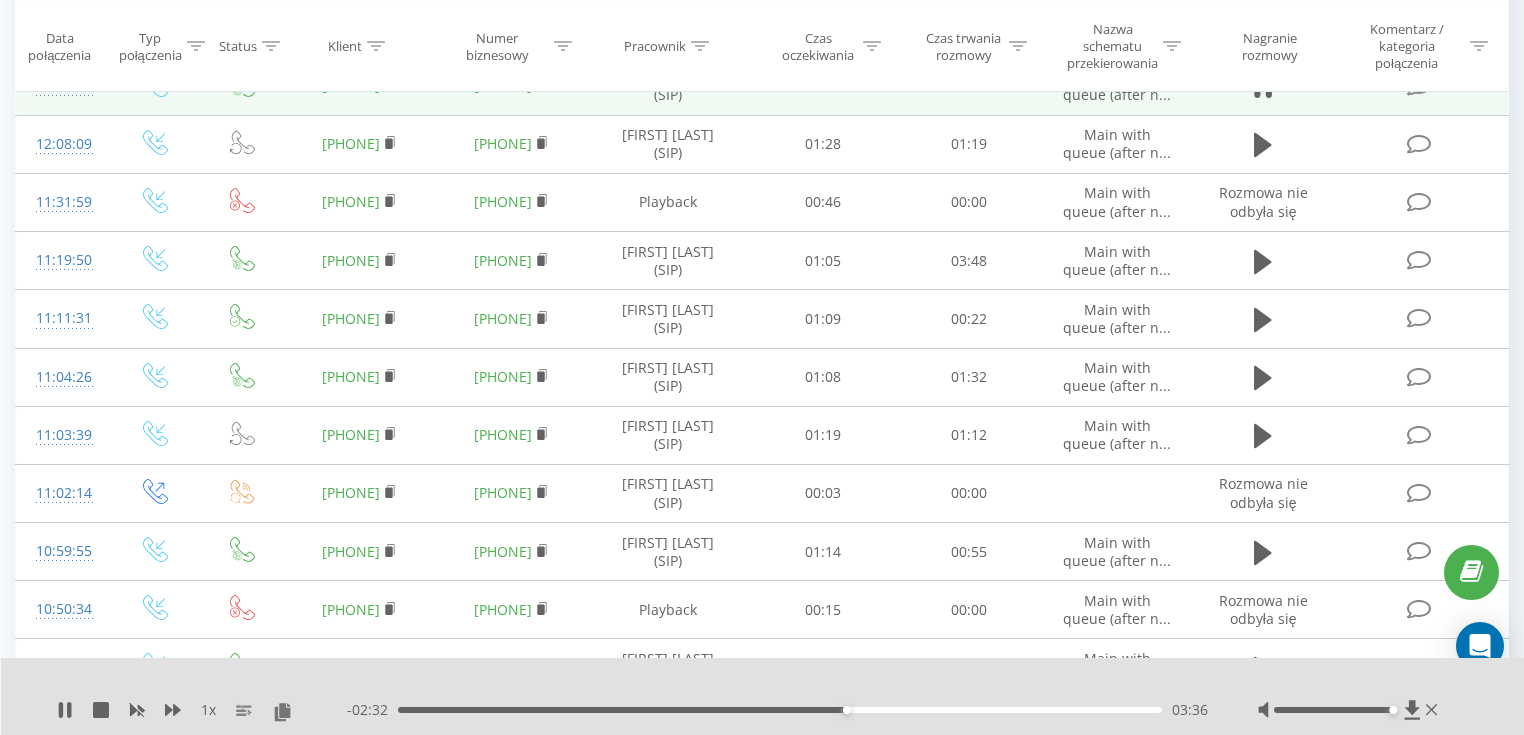 click on "03:36" at bounding box center (780, 710) 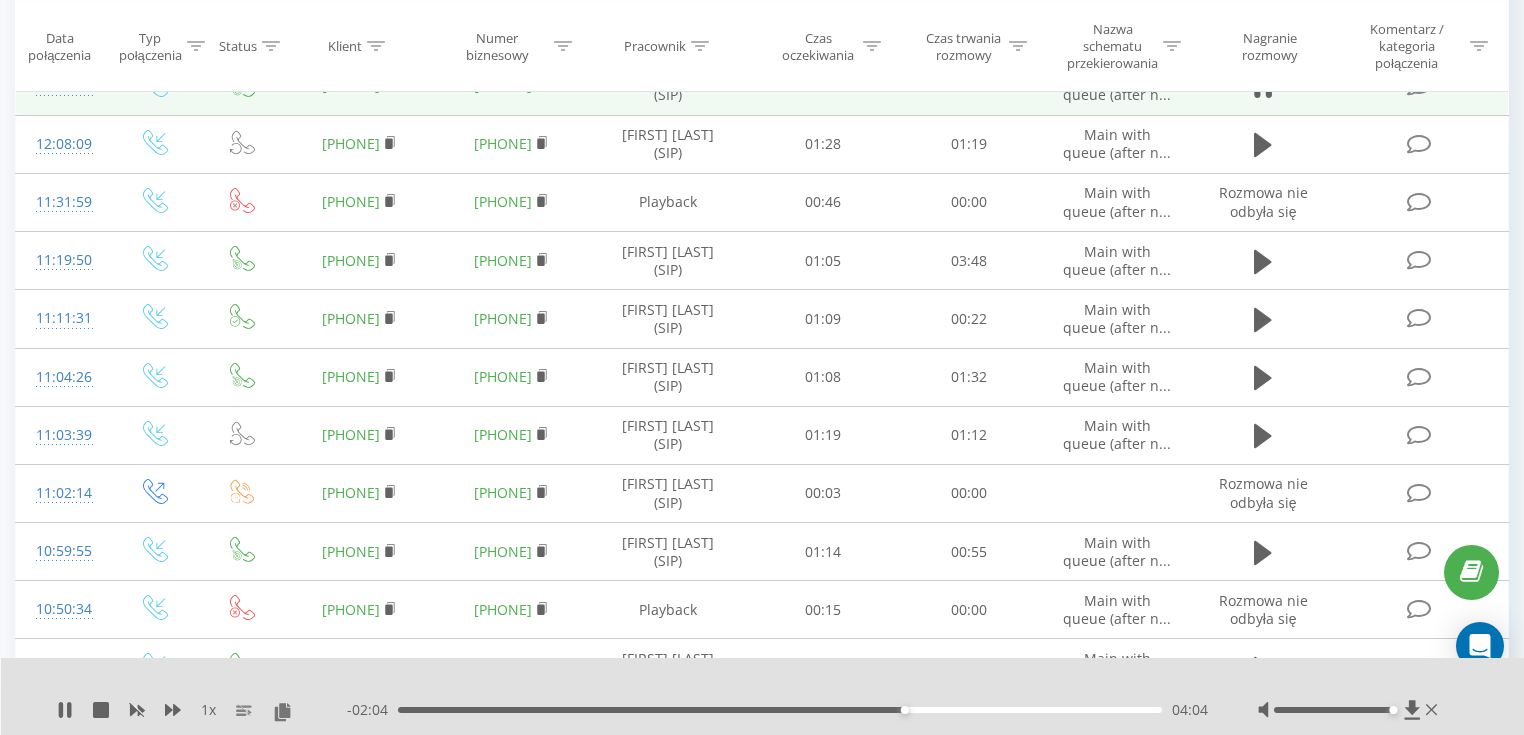 click on "04:04" at bounding box center (905, 710) 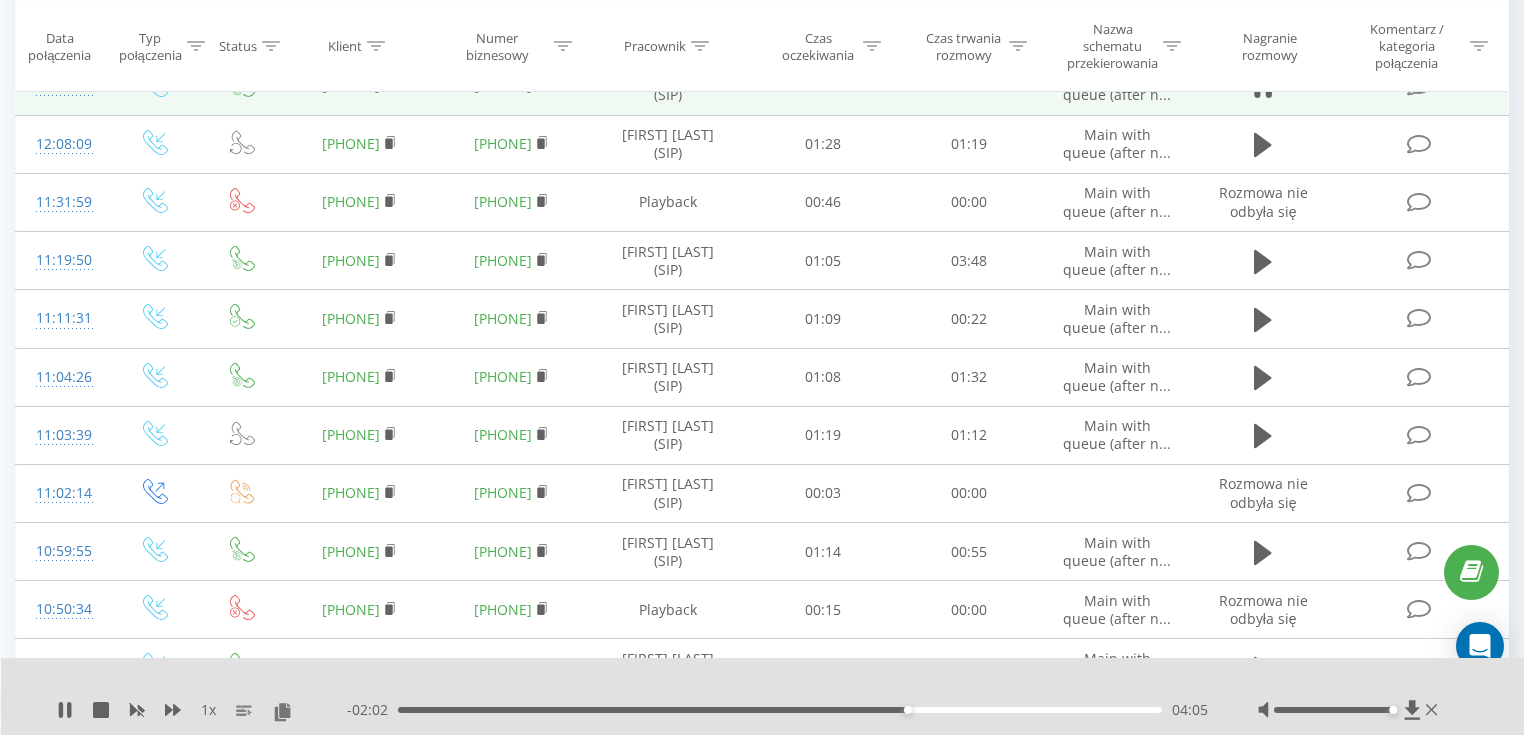 click on "04:05" at bounding box center [780, 710] 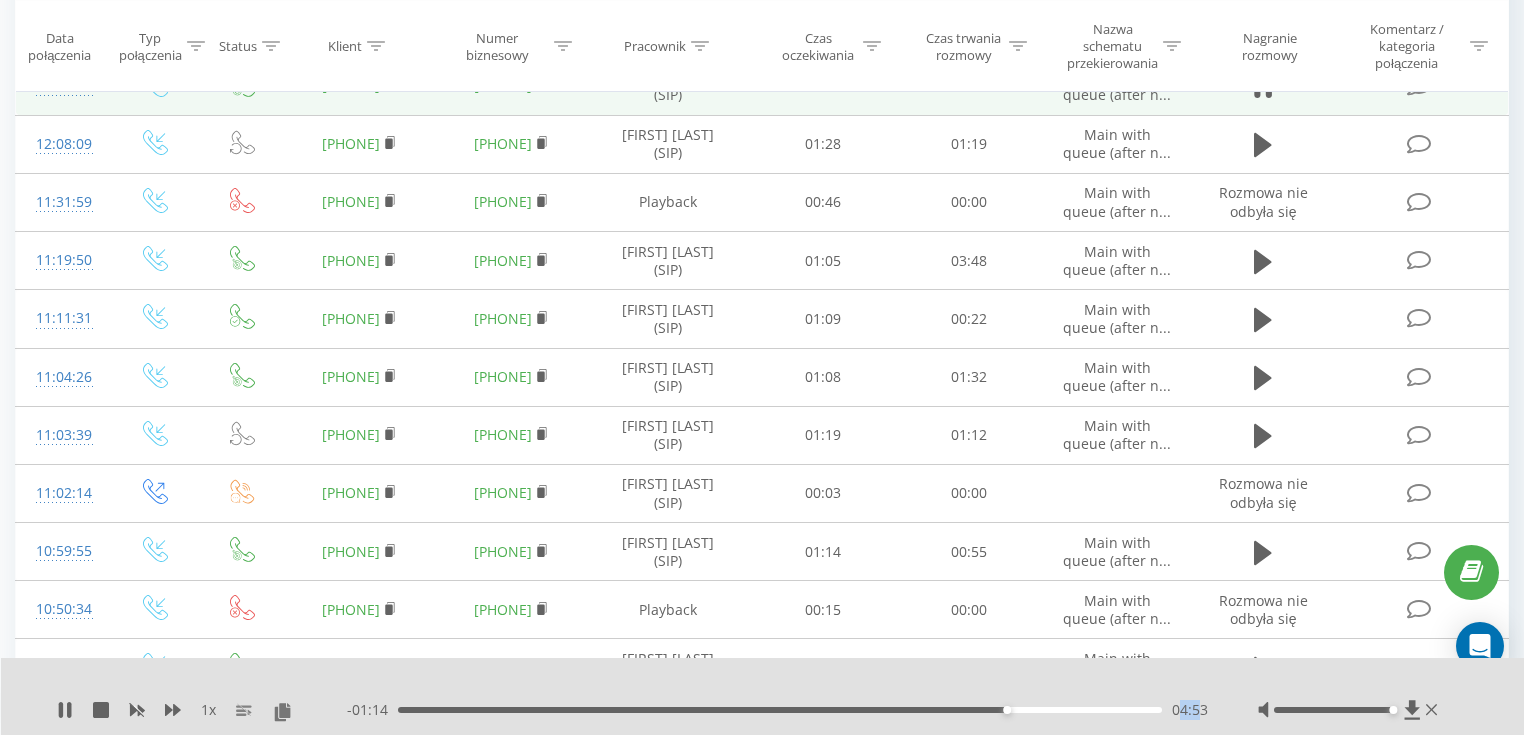 drag, startPoint x: 1198, startPoint y: 706, endPoint x: 1178, endPoint y: 706, distance: 20 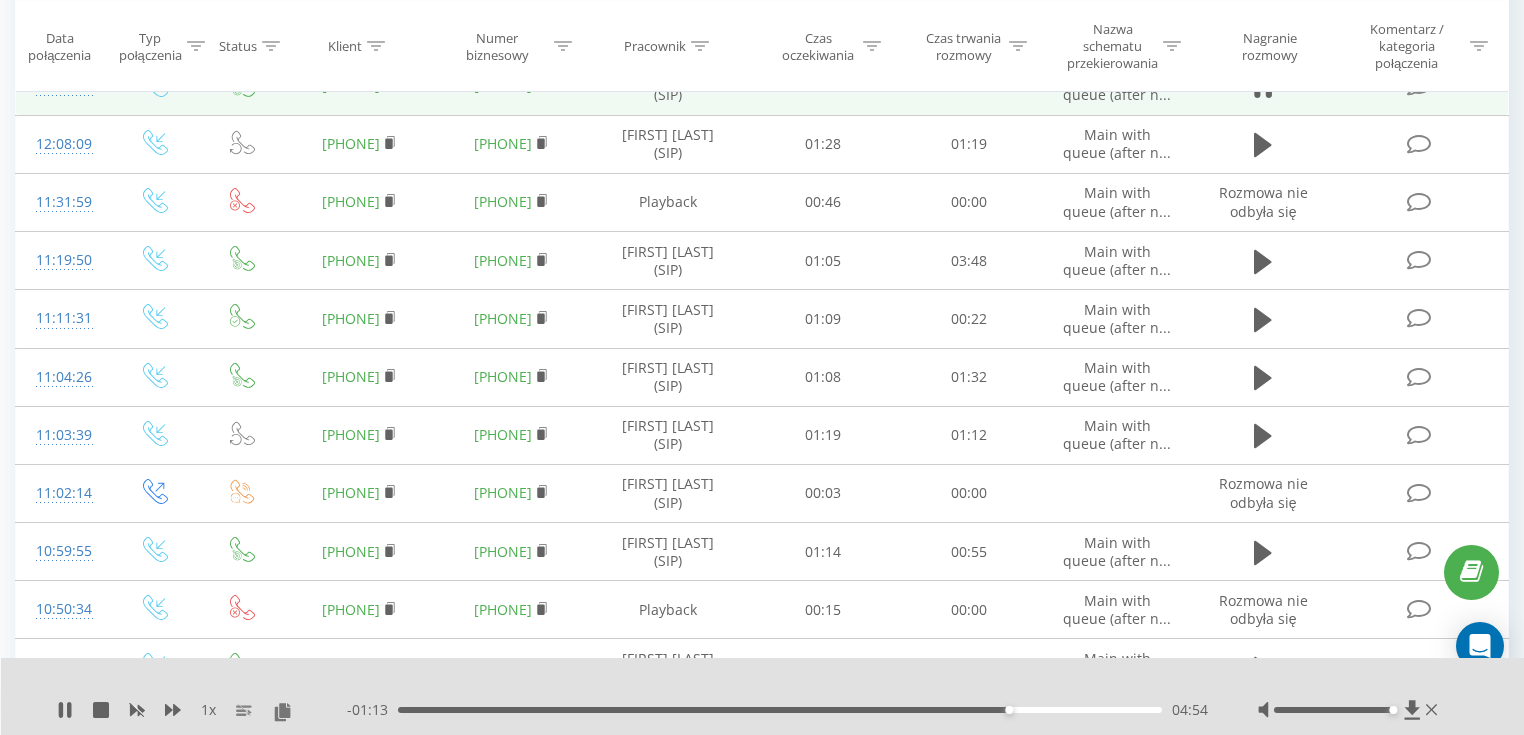 click on "04:54" at bounding box center (1190, 710) 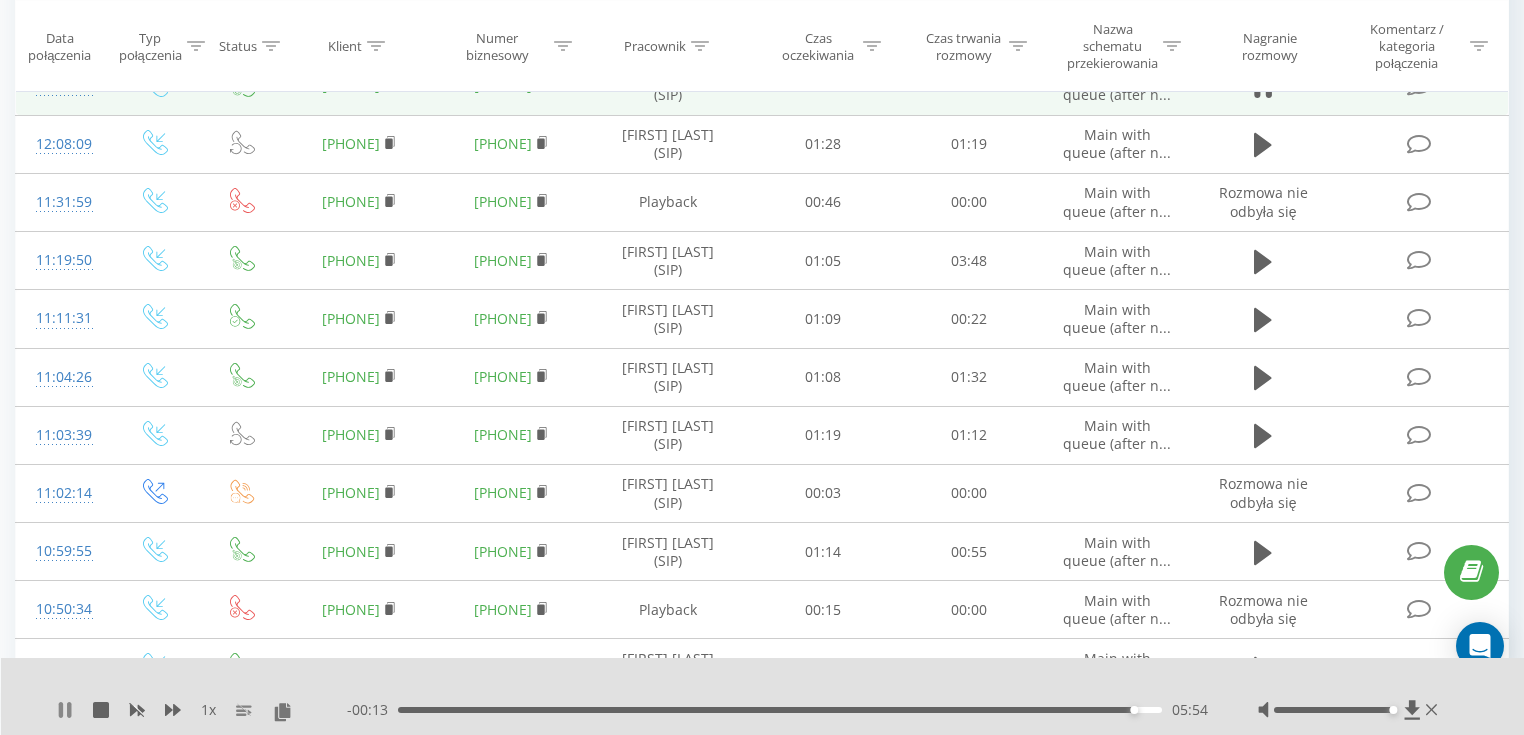 click 